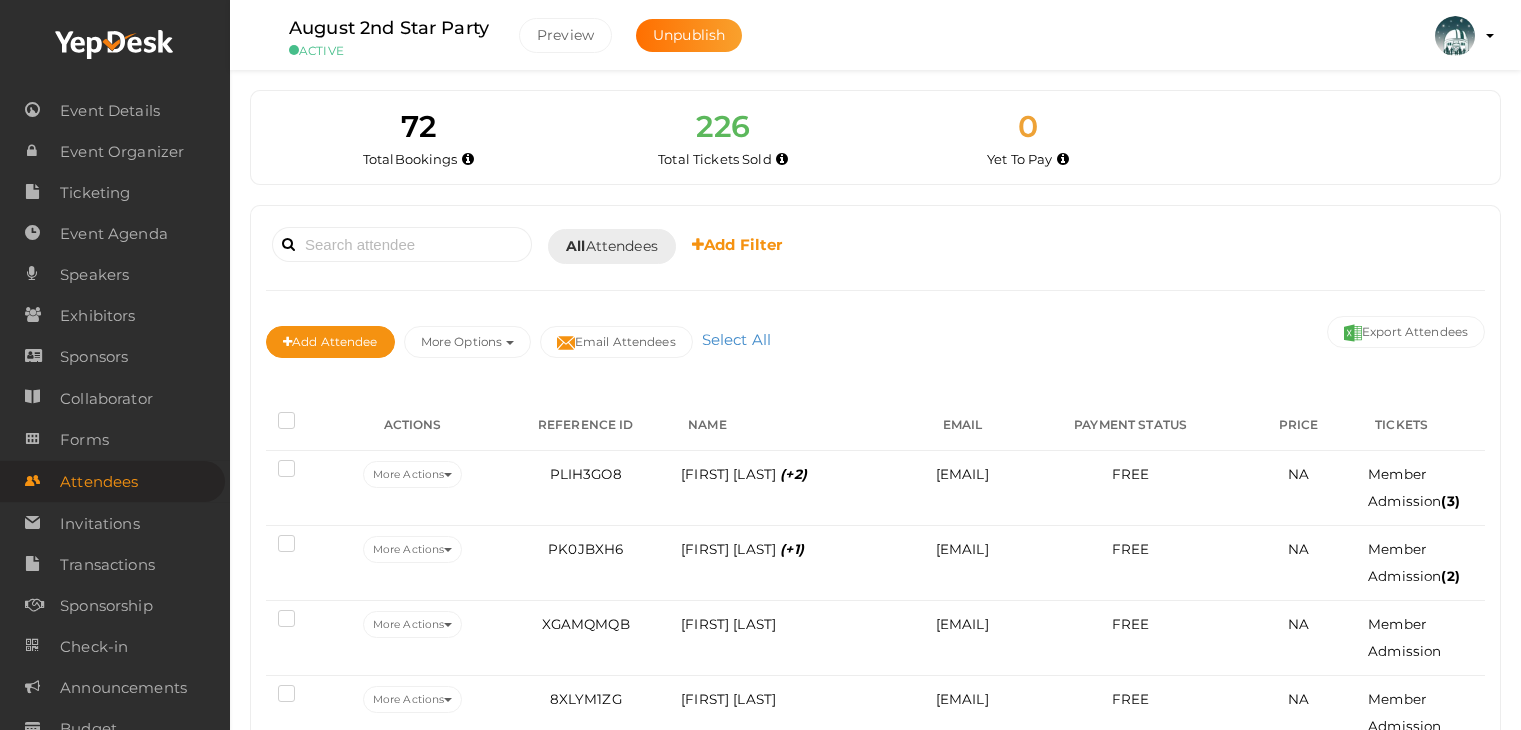 scroll, scrollTop: 100, scrollLeft: 0, axis: vertical 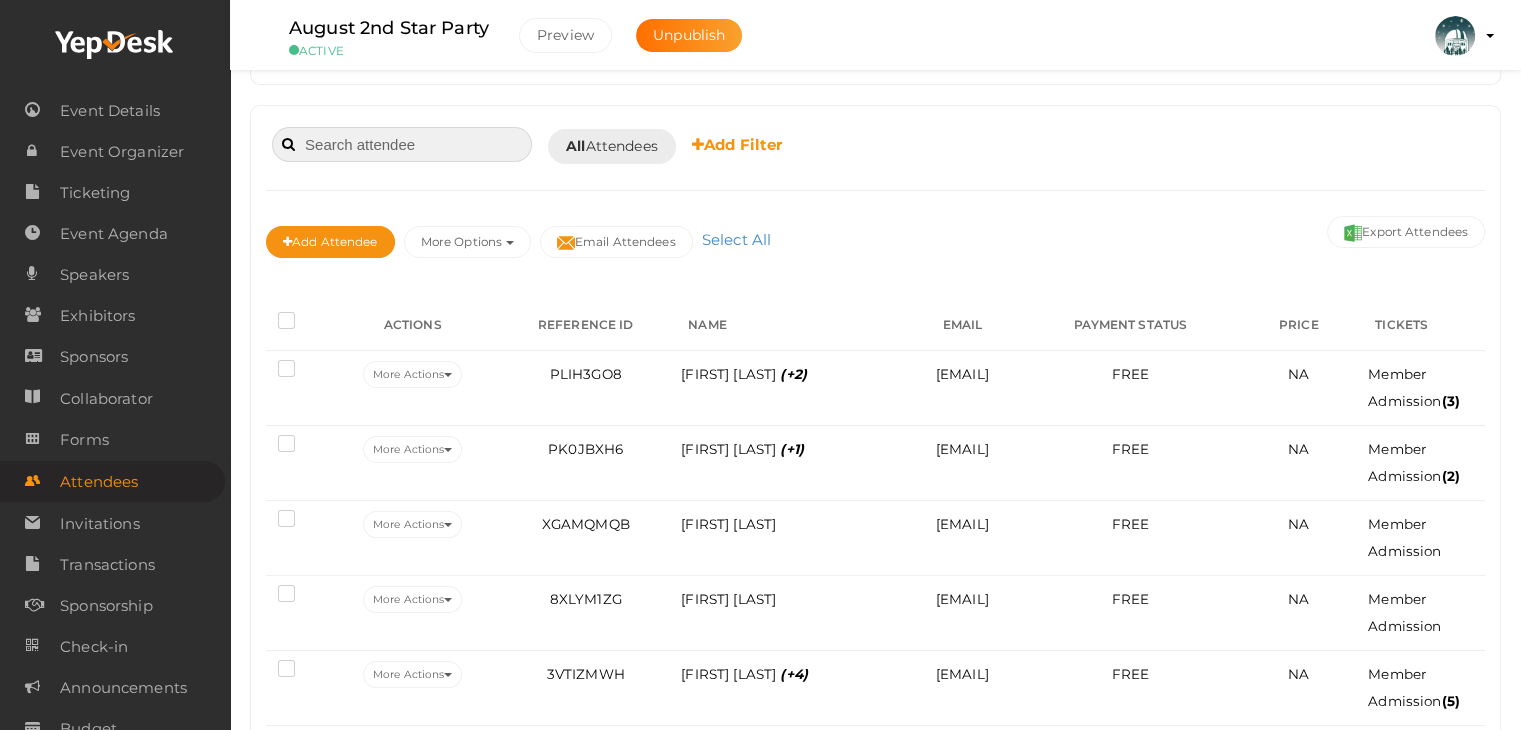 click at bounding box center (402, 144) 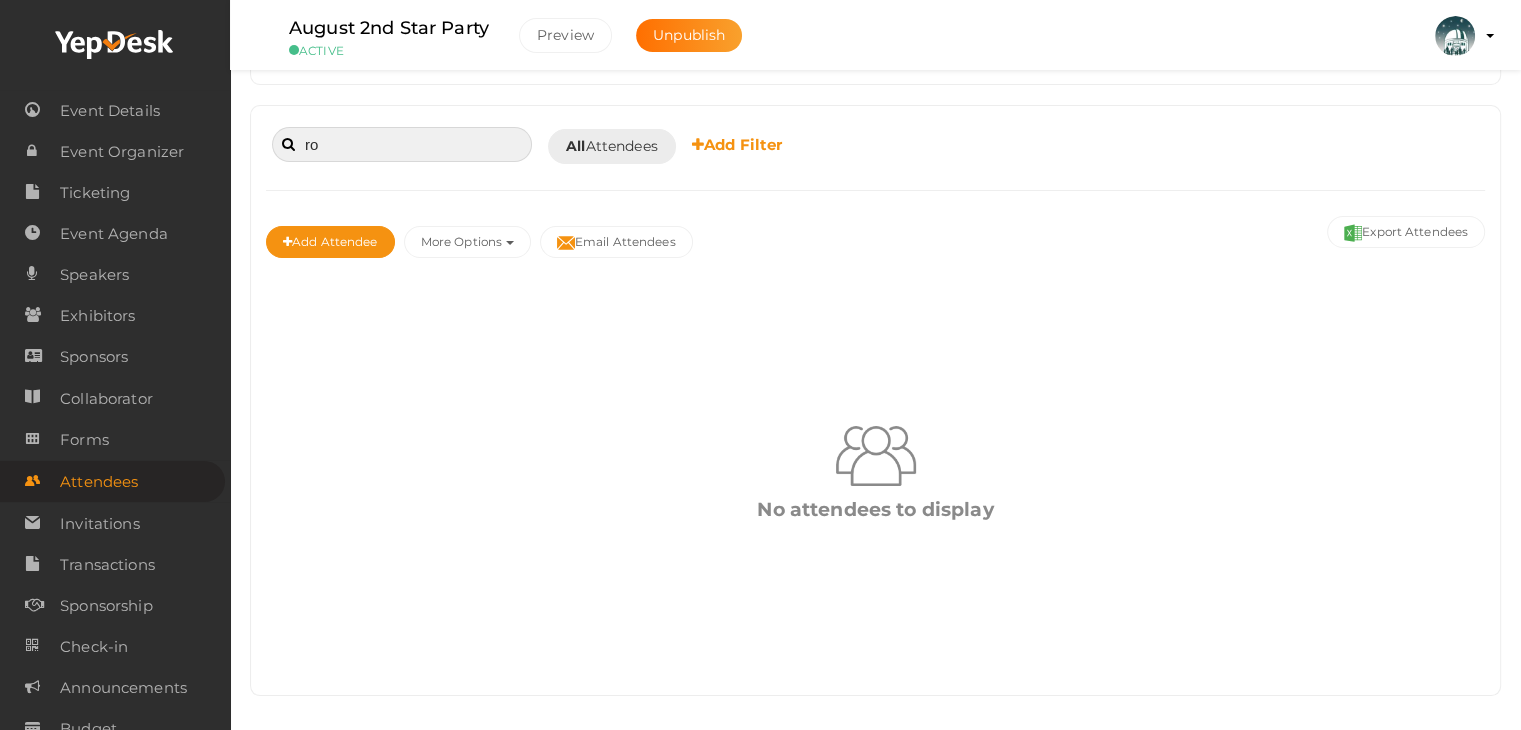 type on "r" 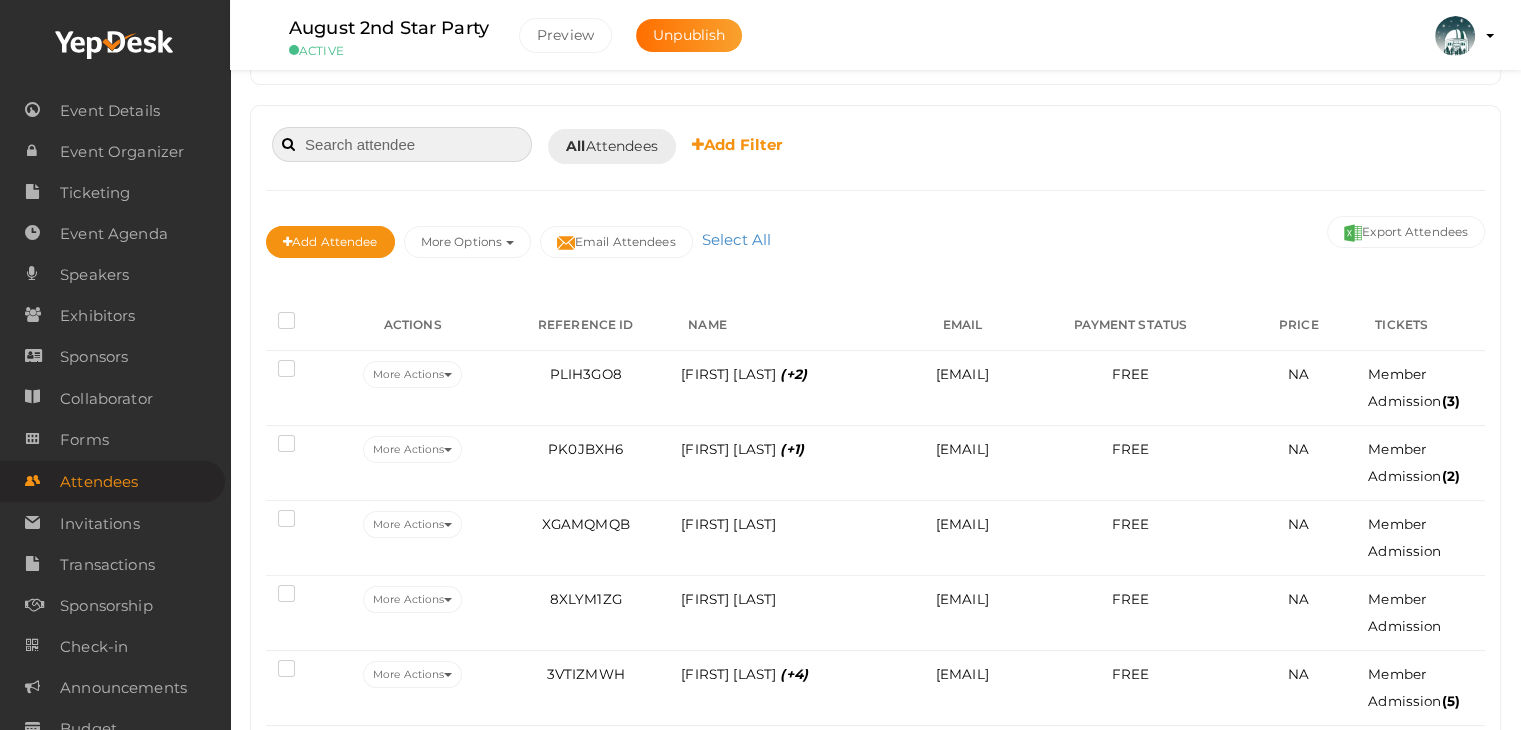 click at bounding box center [402, 144] 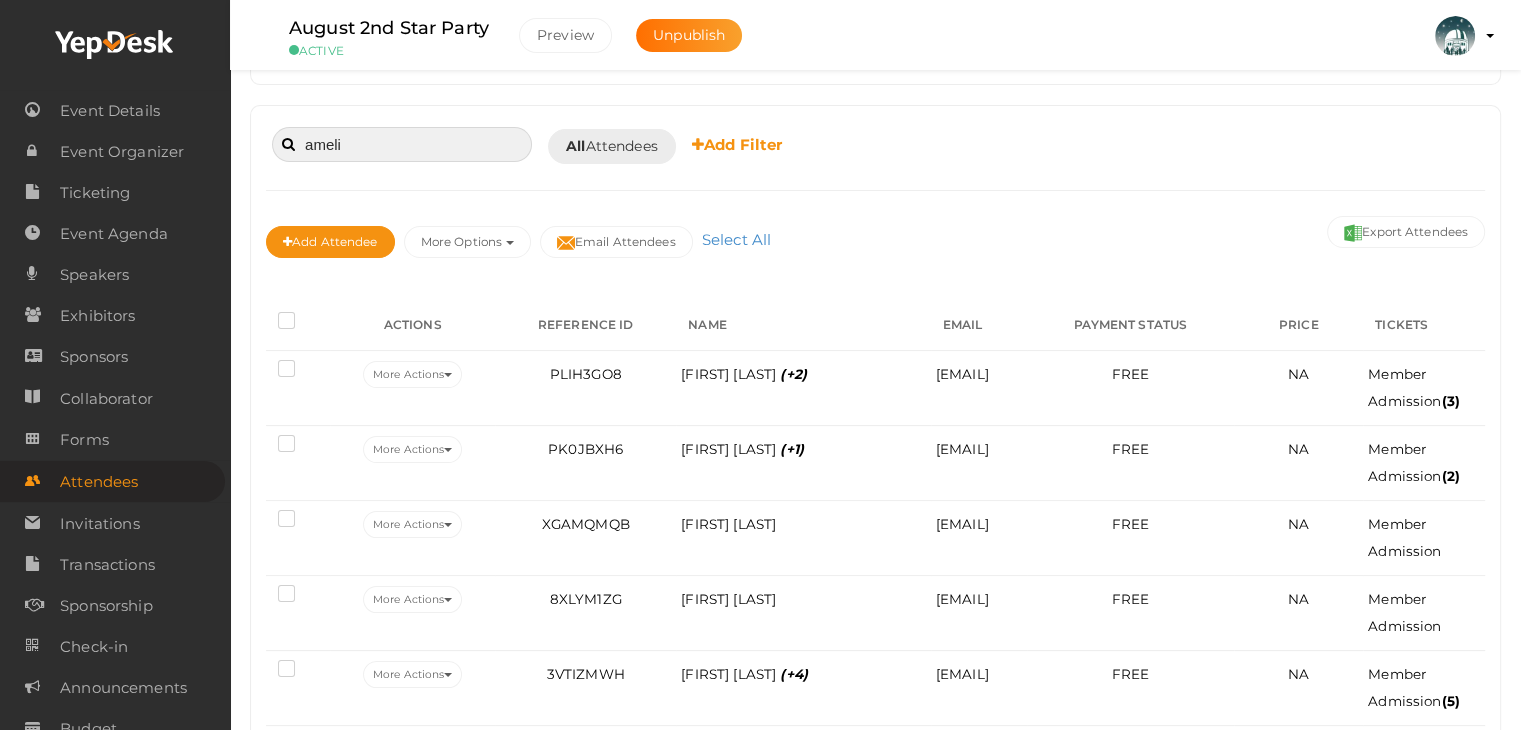 type on "amelia" 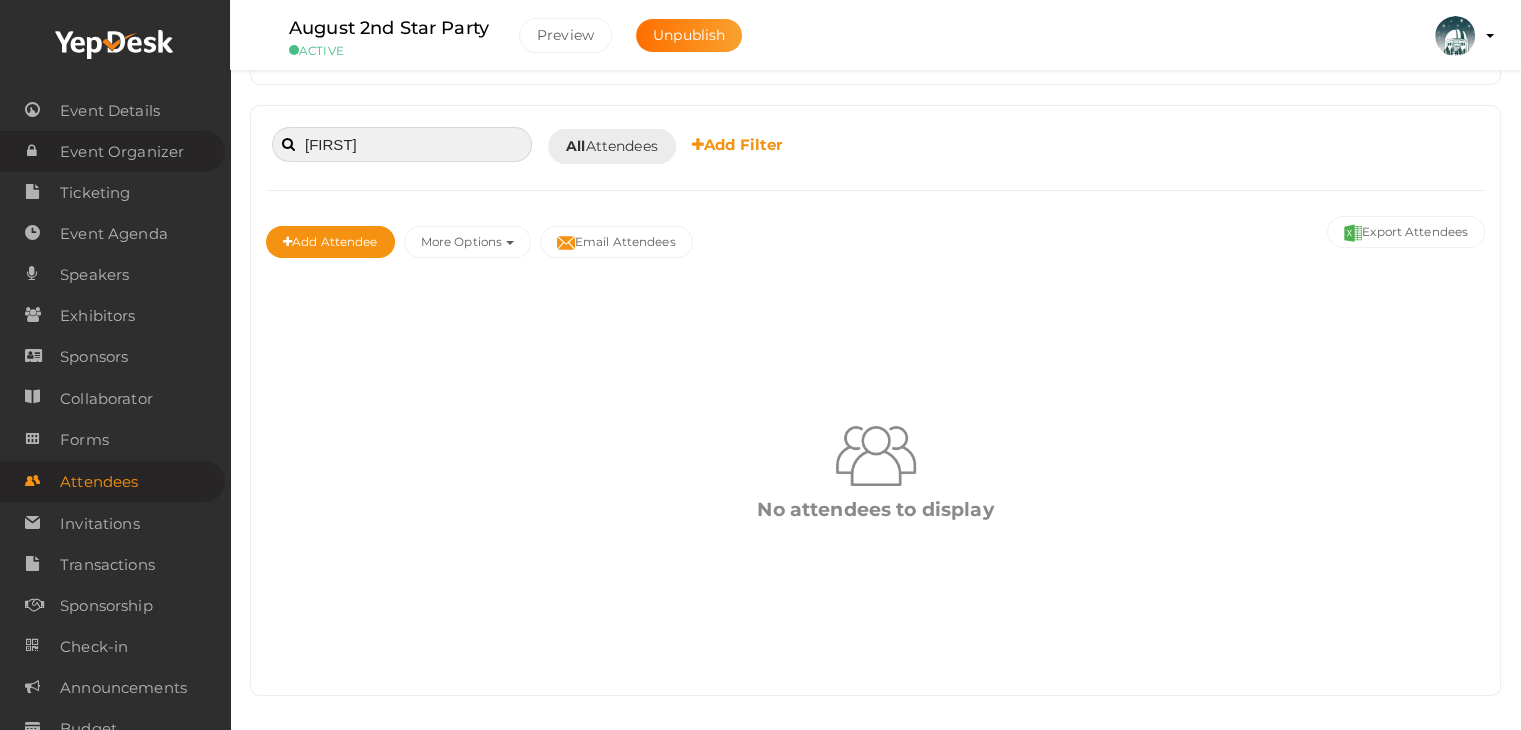 drag, startPoint x: 402, startPoint y: 150, endPoint x: 109, endPoint y: 146, distance: 293.0273 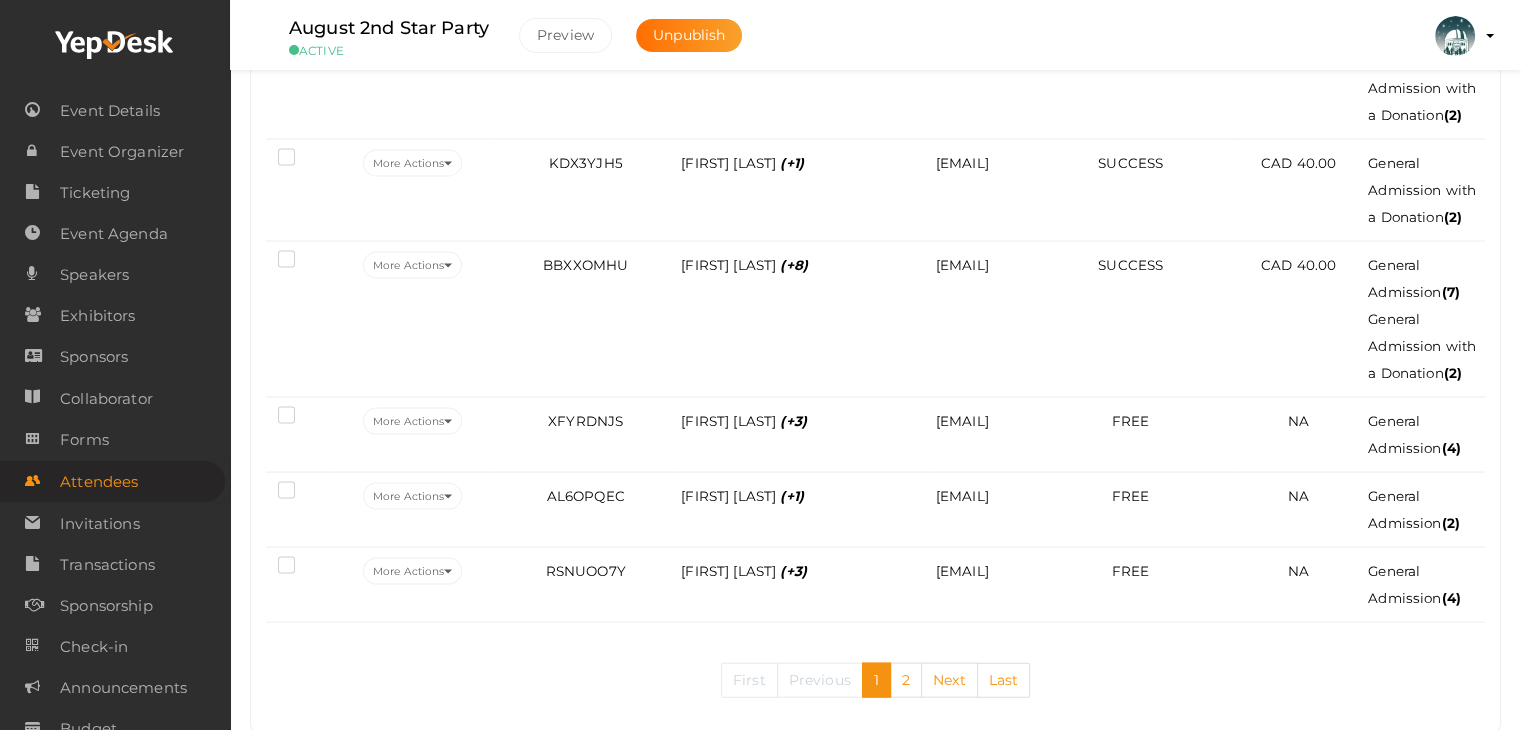 scroll, scrollTop: 4100, scrollLeft: 0, axis: vertical 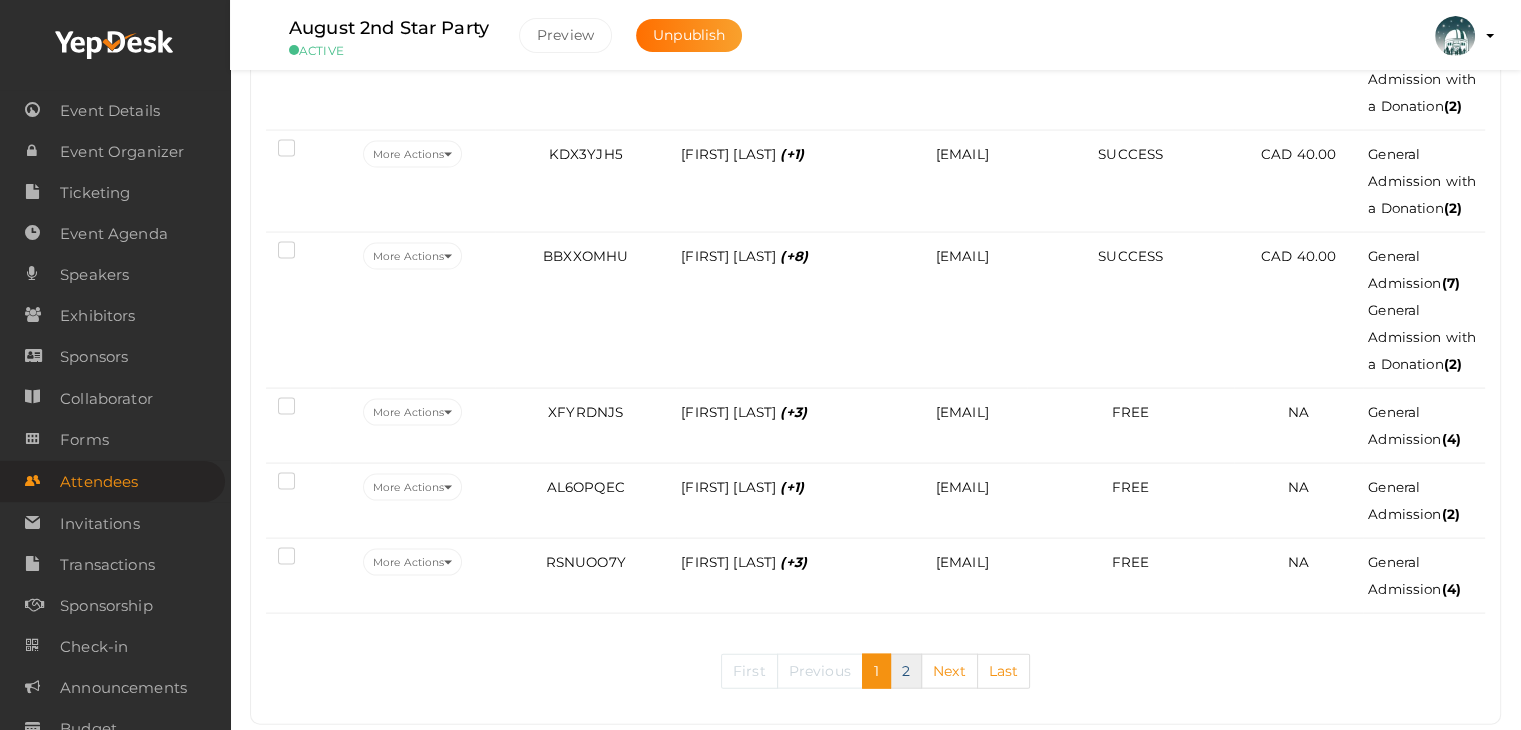 click on "2" at bounding box center (906, 671) 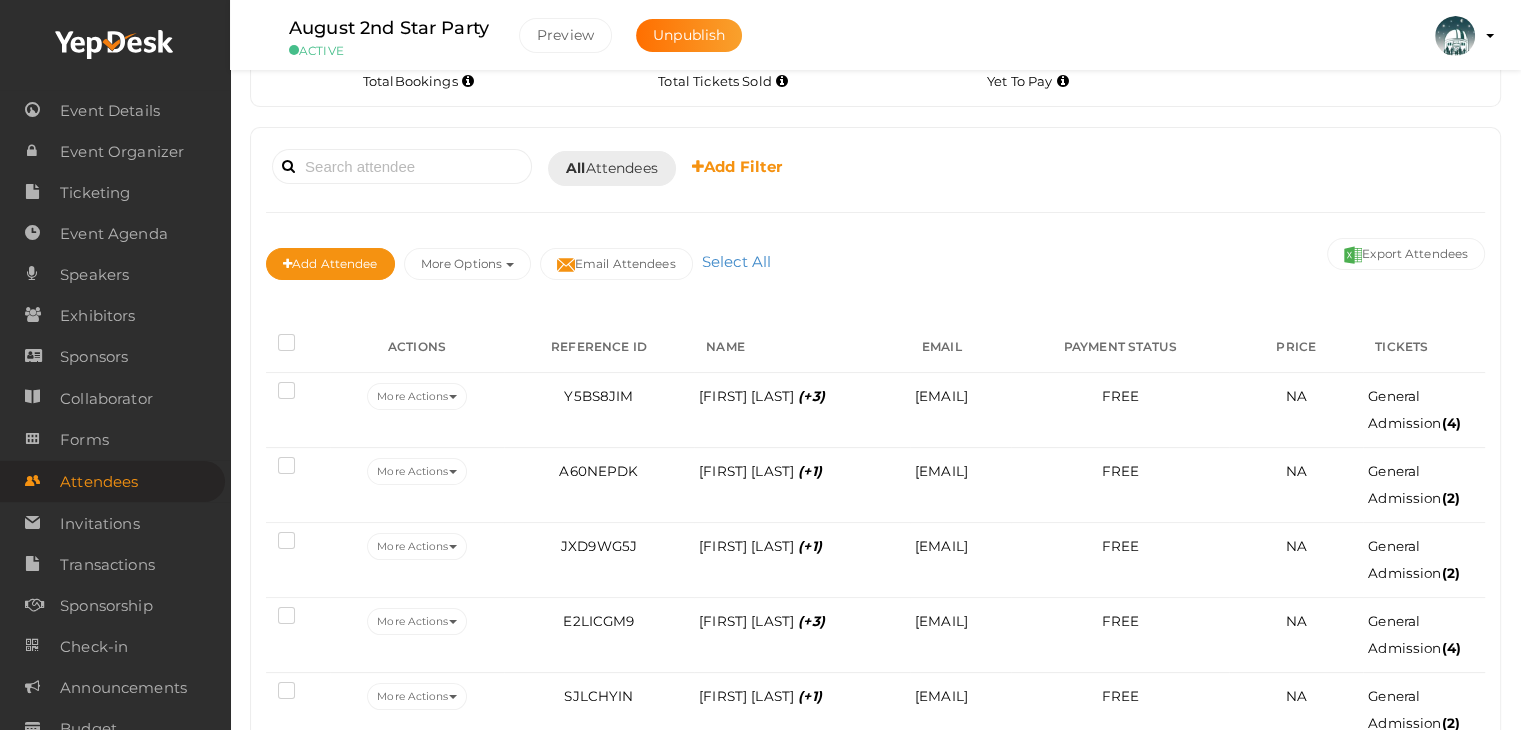 scroll, scrollTop: 76, scrollLeft: 0, axis: vertical 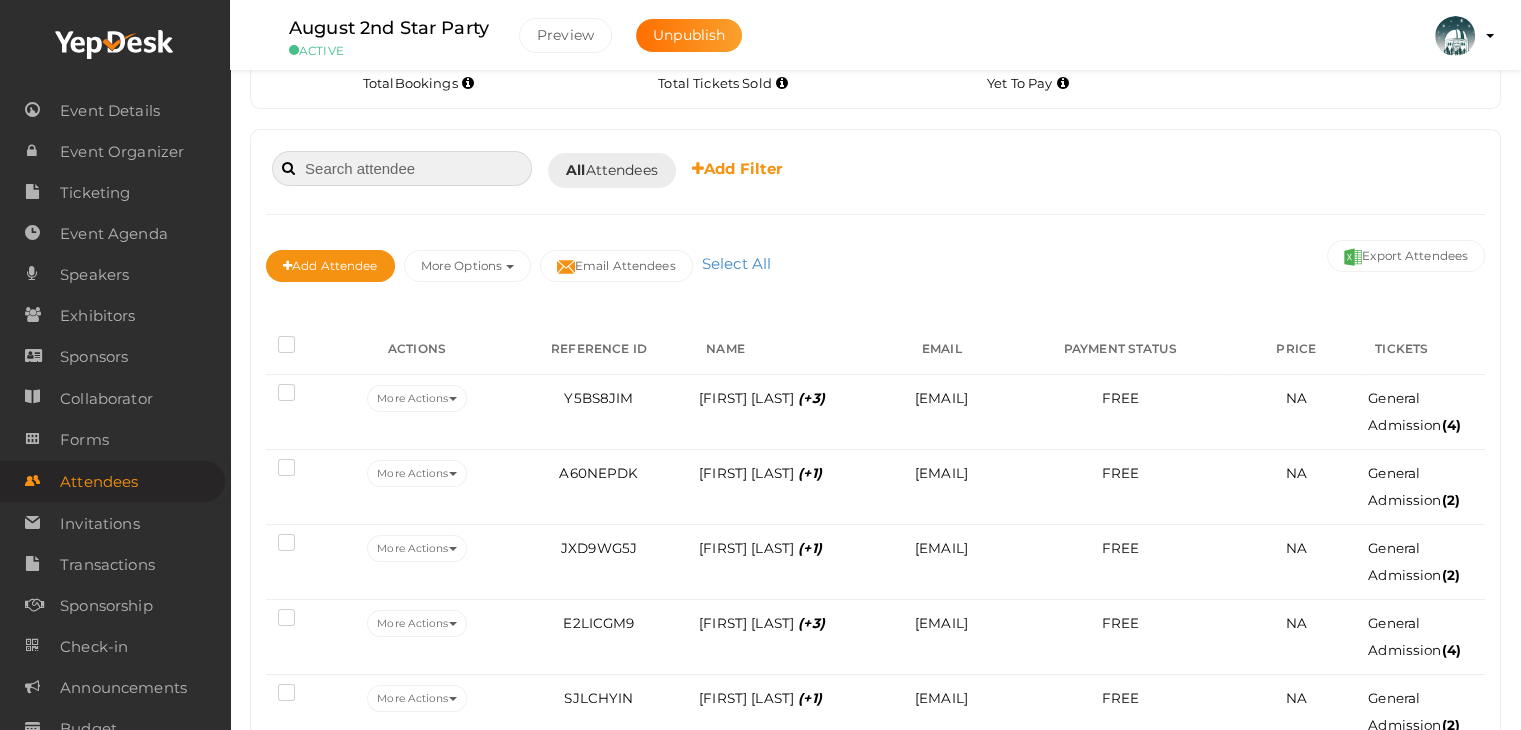 click at bounding box center (402, 168) 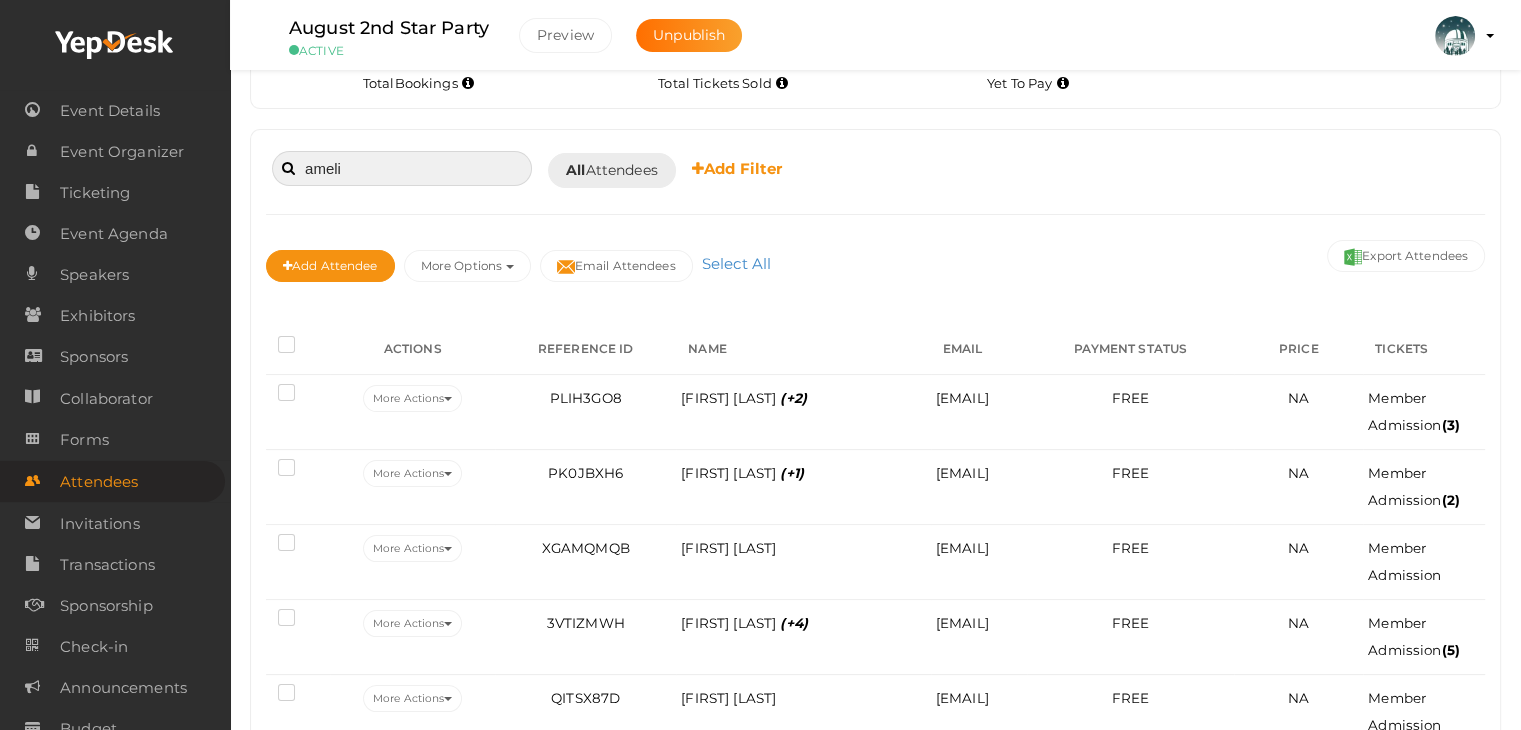 type on "amelia" 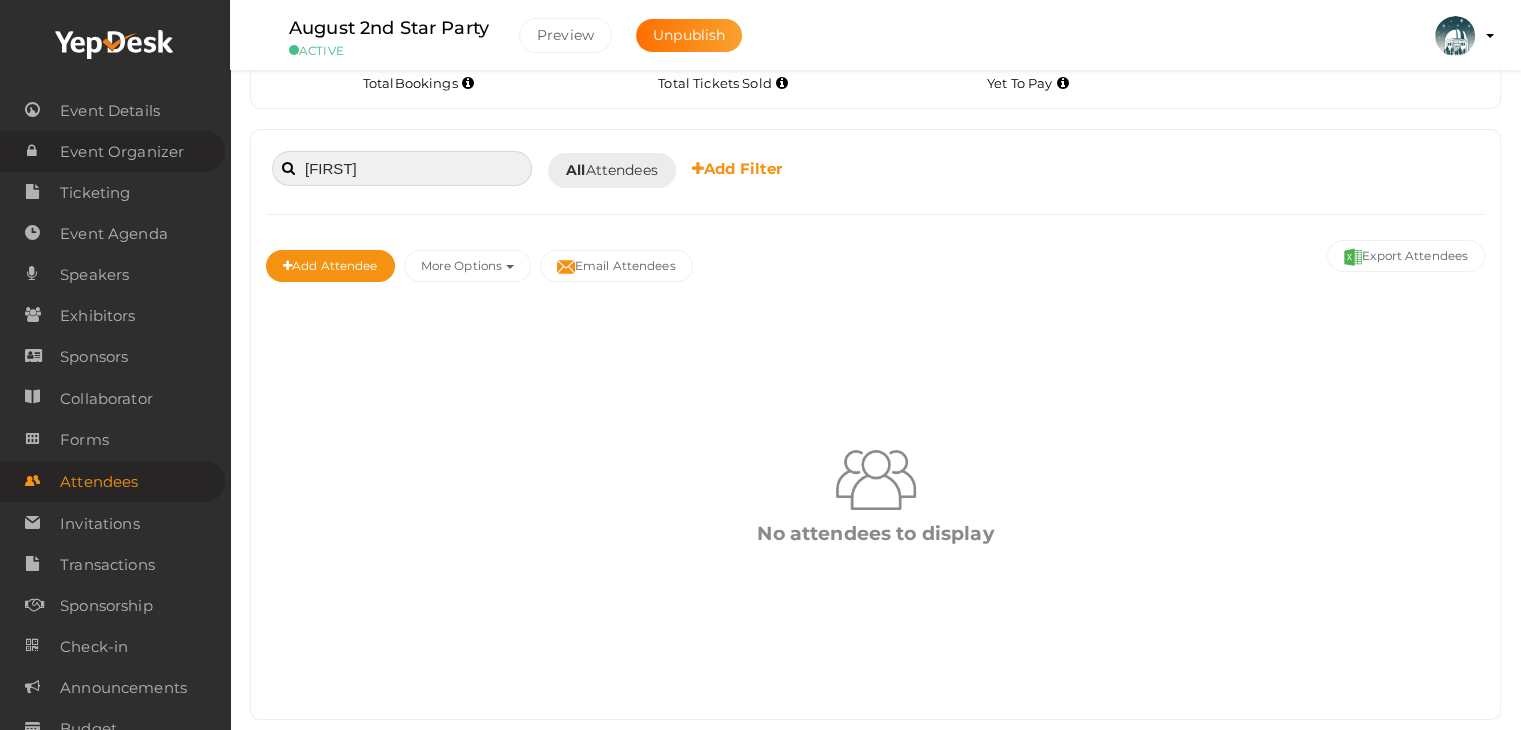 drag, startPoint x: 348, startPoint y: 178, endPoint x: 164, endPoint y: 164, distance: 184.53185 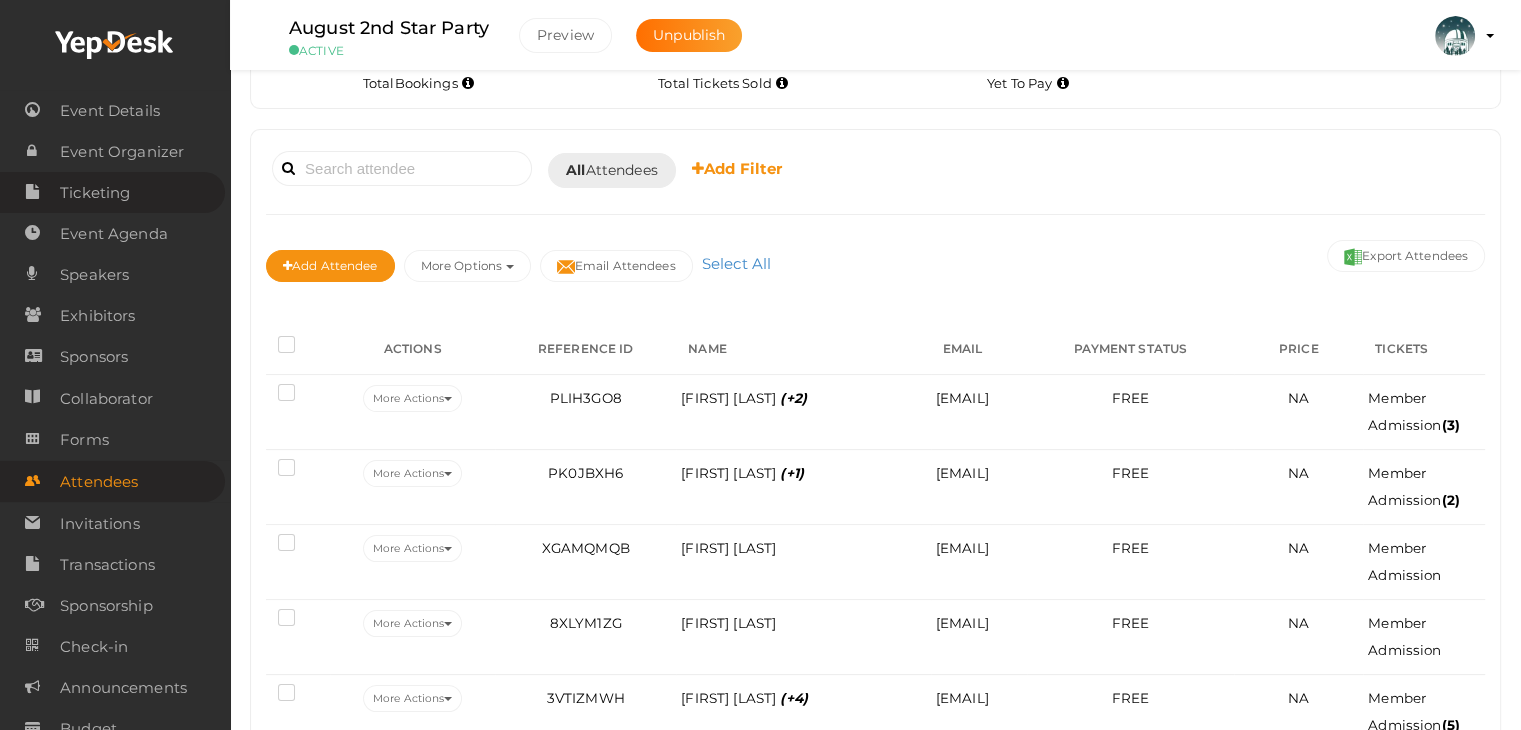 click on "Ticketing" at bounding box center (95, 193) 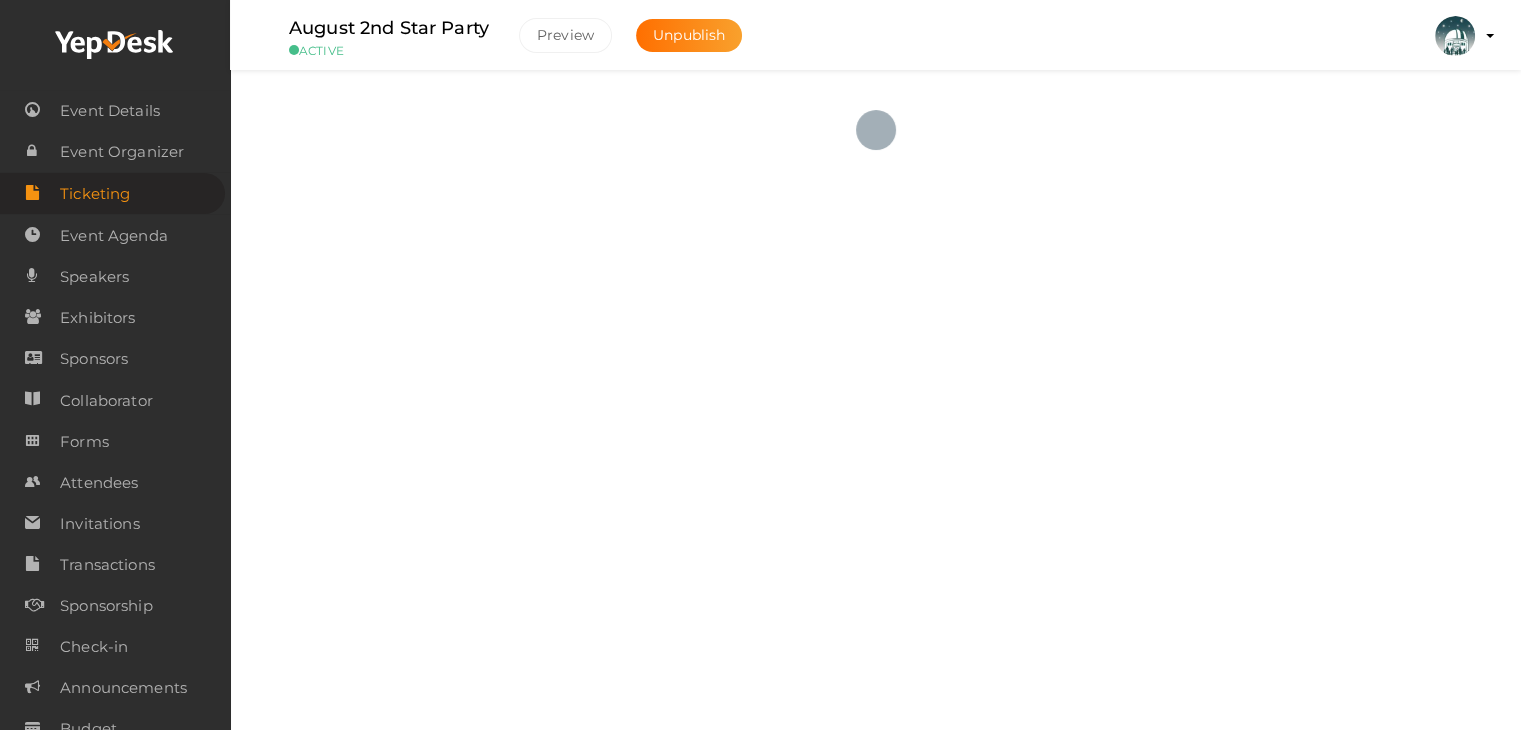 scroll, scrollTop: 0, scrollLeft: 0, axis: both 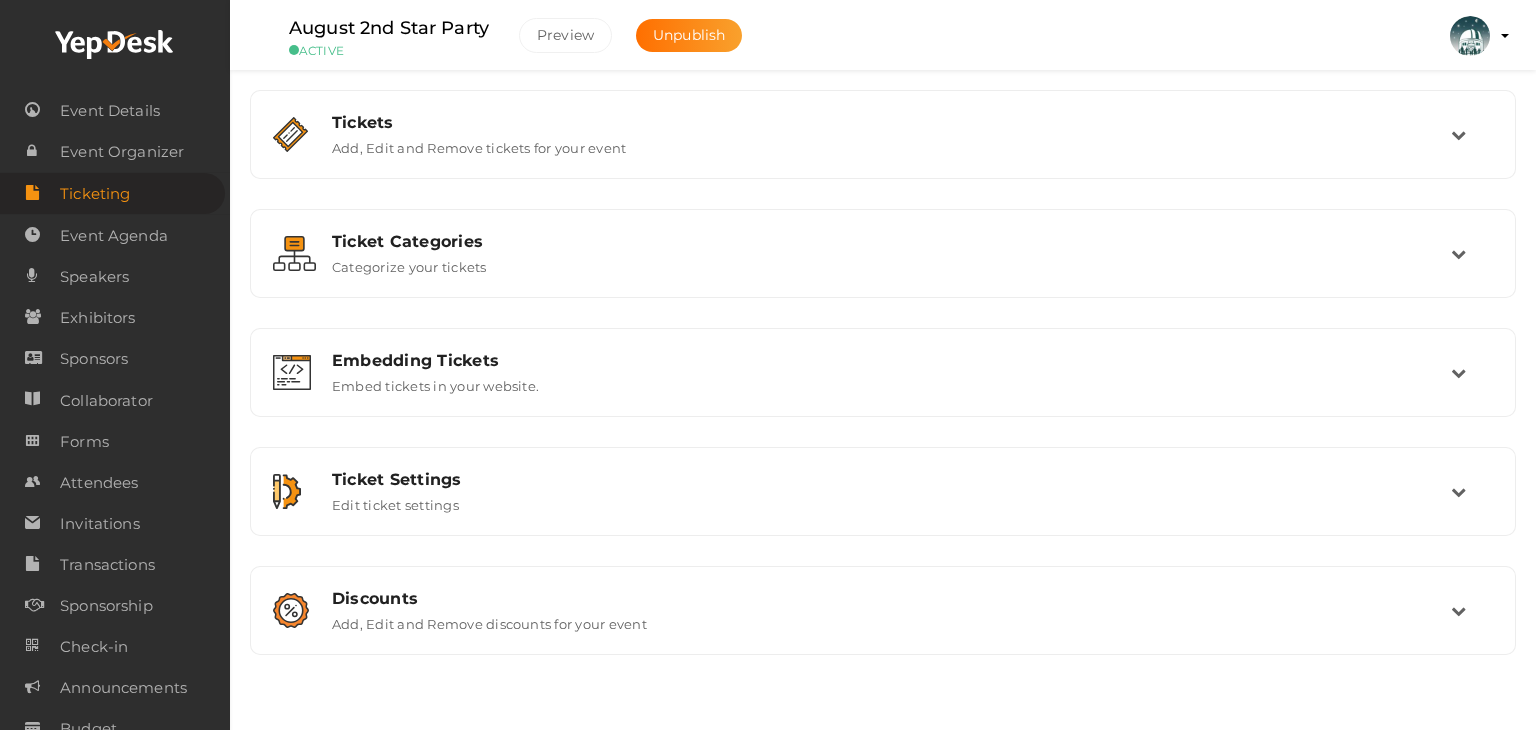 click on "Add, Edit and Remove tickets for your
event" at bounding box center (479, 144) 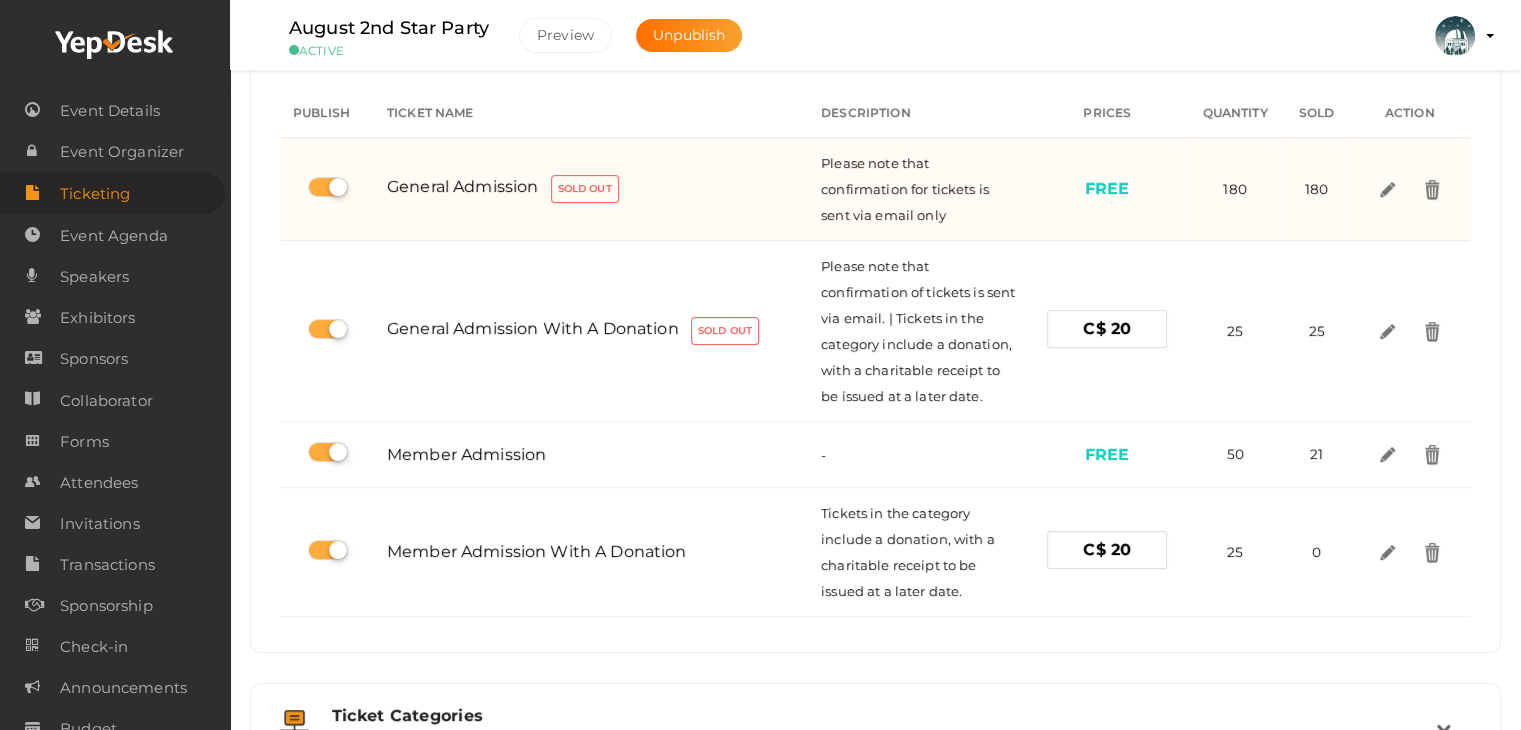 scroll, scrollTop: 200, scrollLeft: 0, axis: vertical 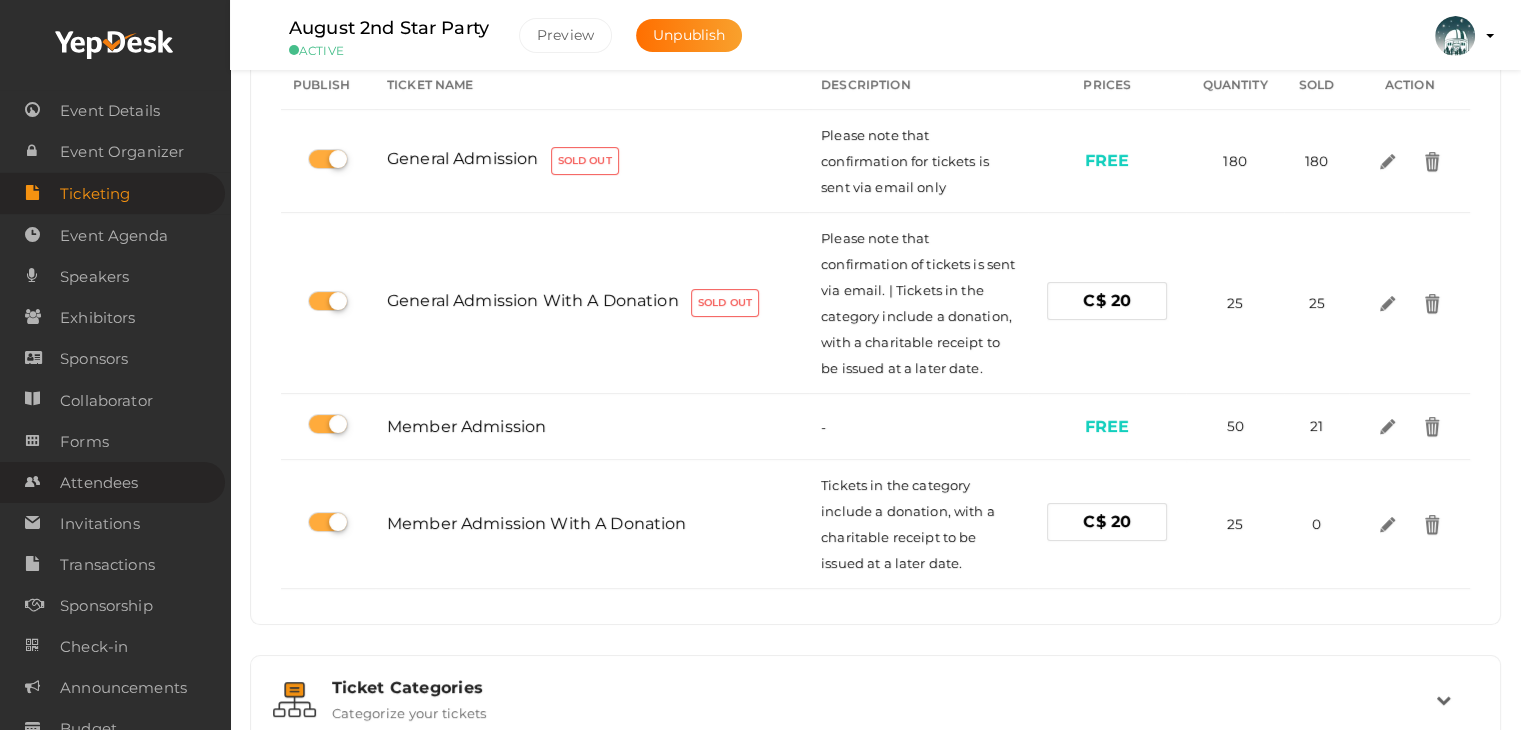 click on "Attendees" at bounding box center [99, 483] 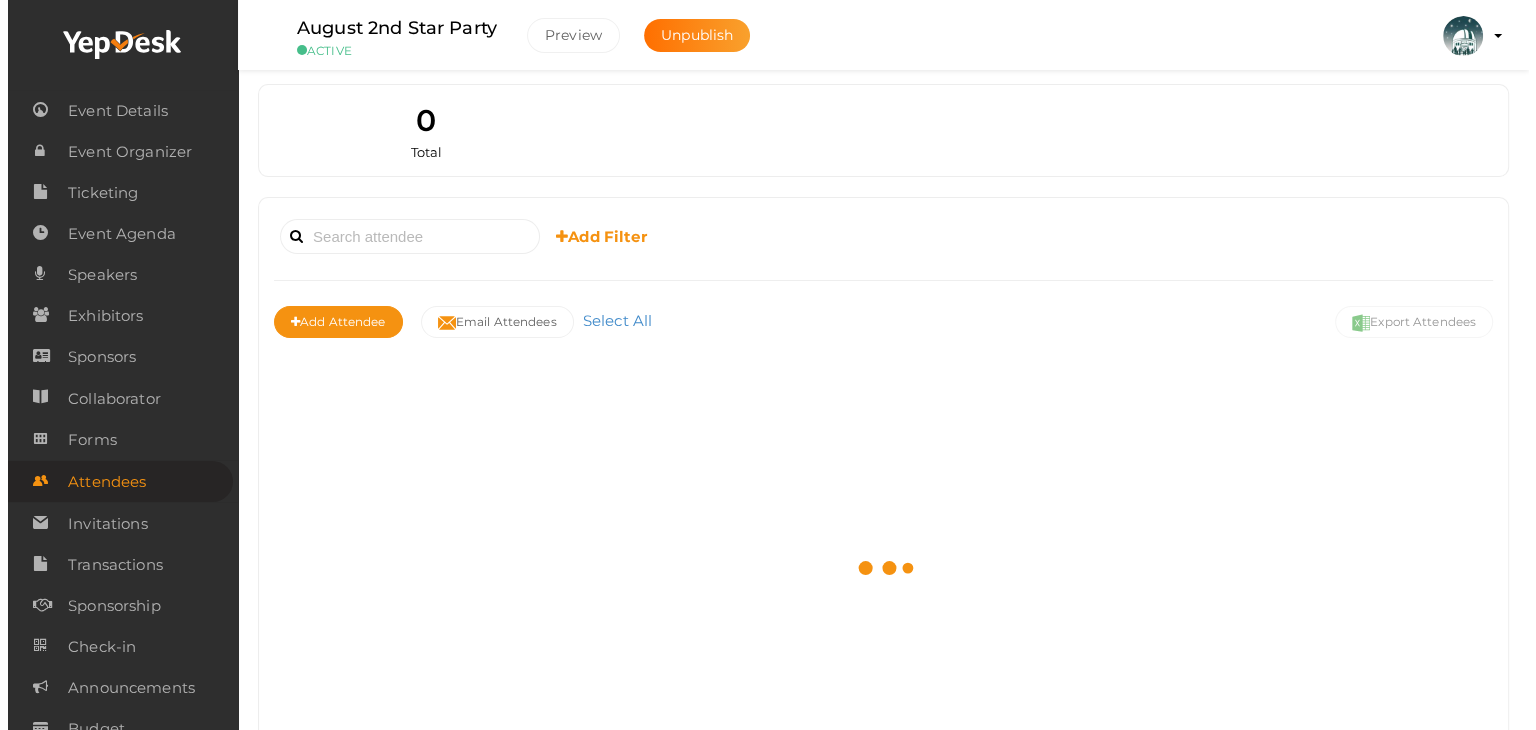 scroll, scrollTop: 0, scrollLeft: 0, axis: both 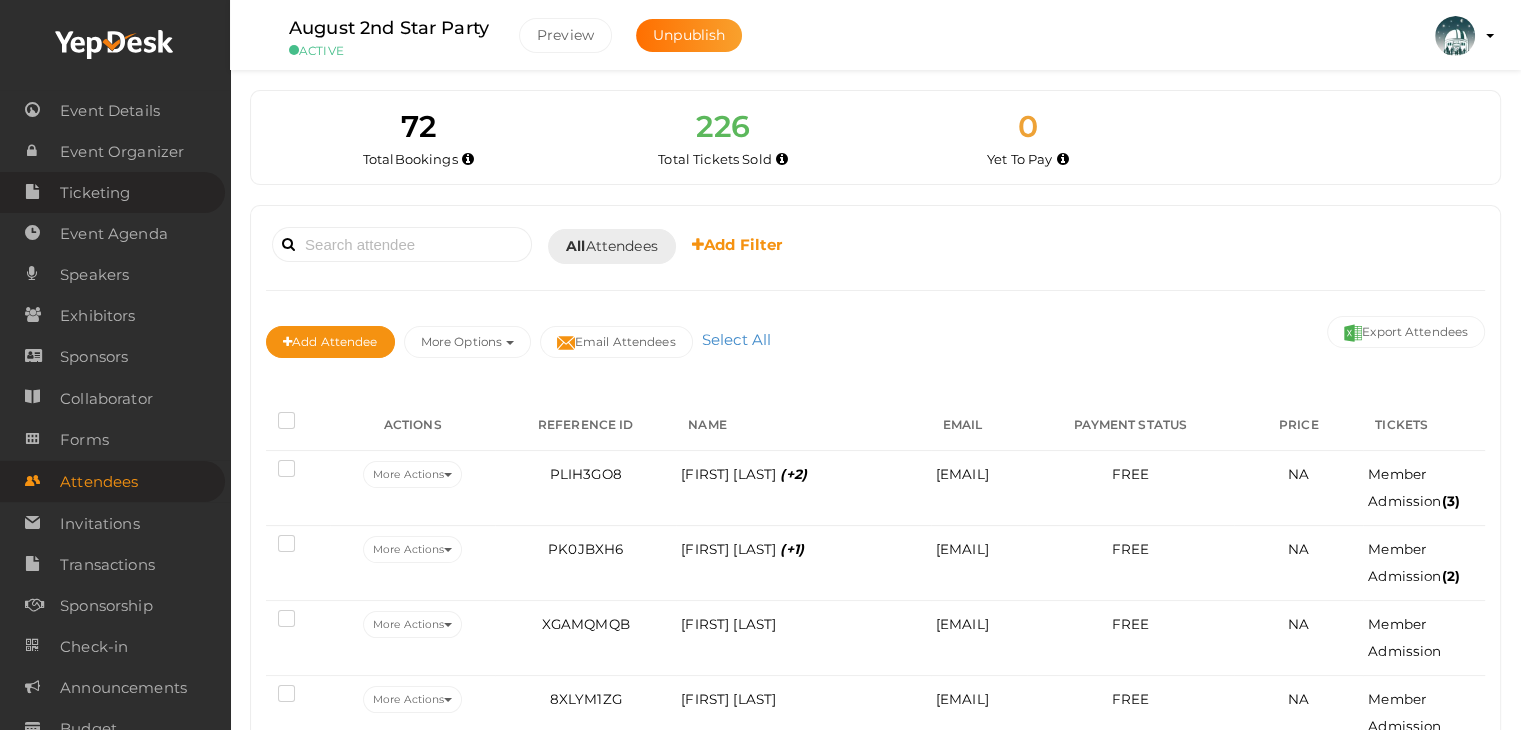 click on "Ticketing" at bounding box center [95, 193] 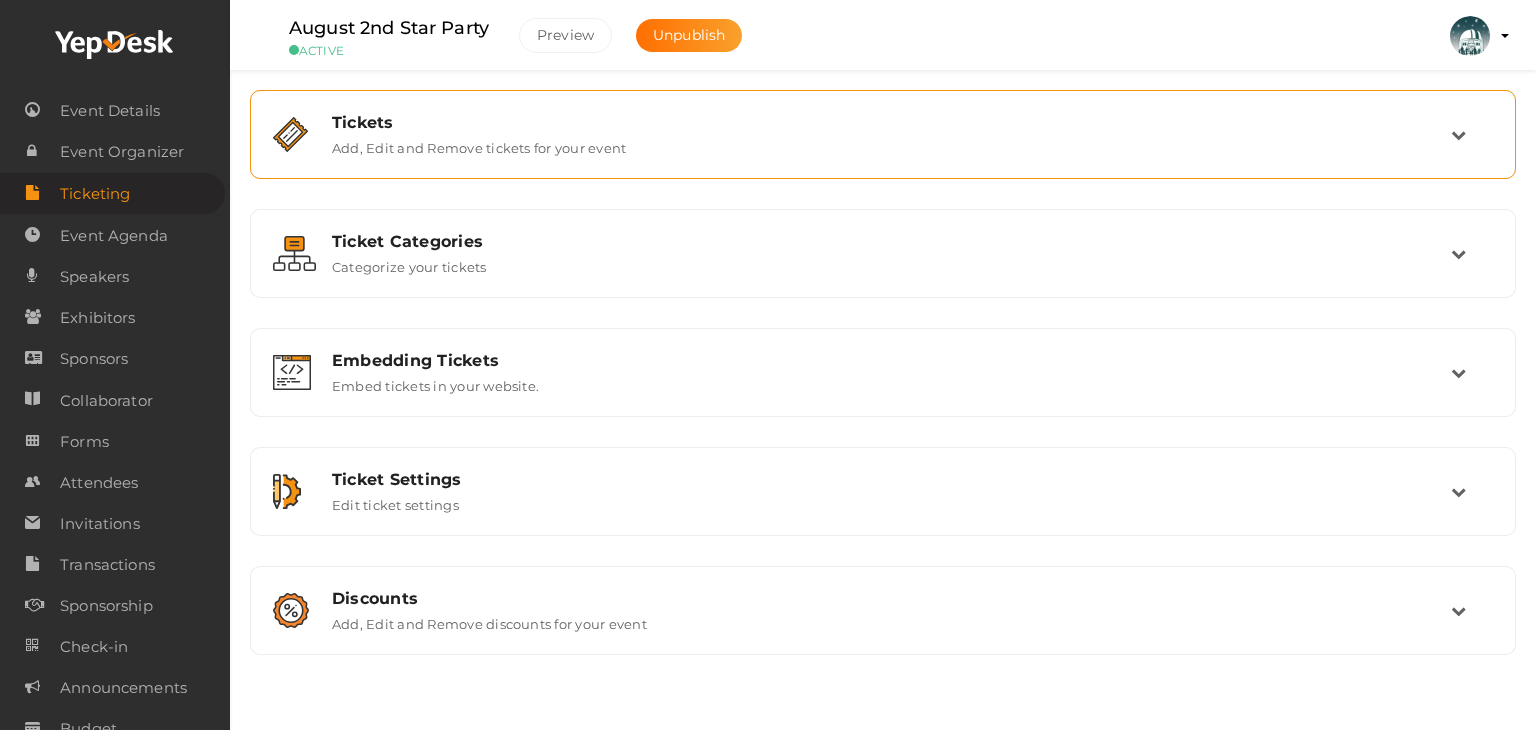 click on "Tickets
Add, Edit and Remove tickets for your
event" at bounding box center (884, 134) 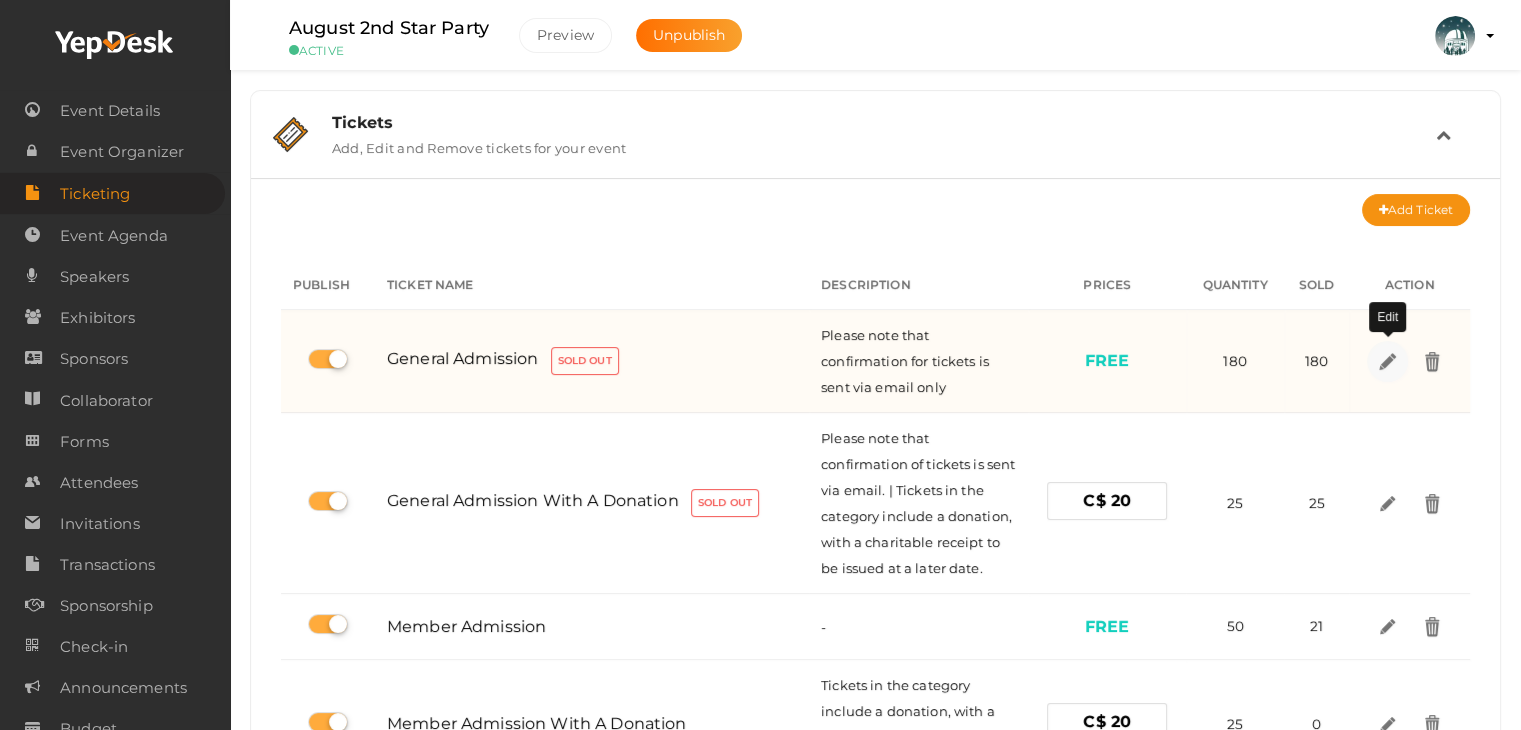click at bounding box center (1386, 360) 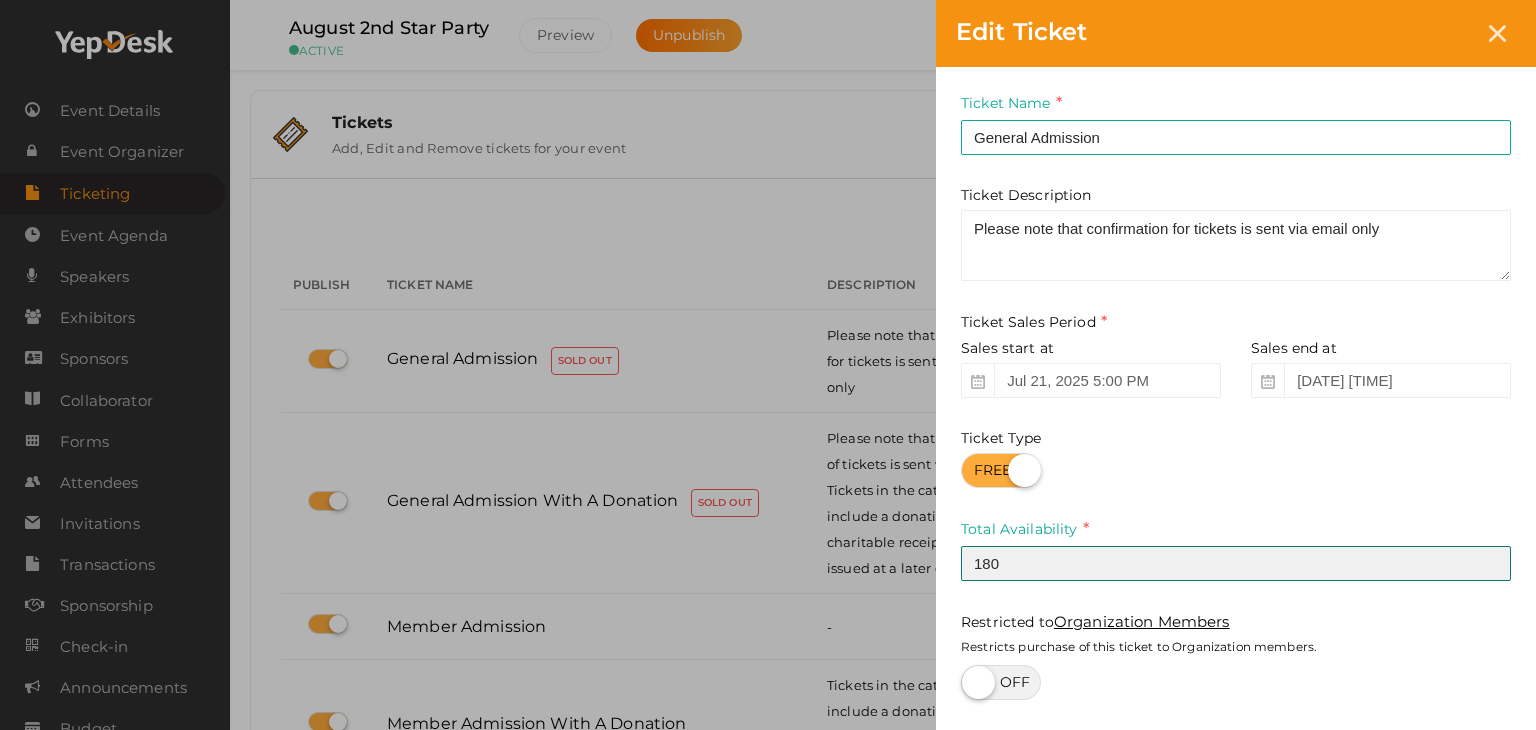 click on "180" at bounding box center [1236, 563] 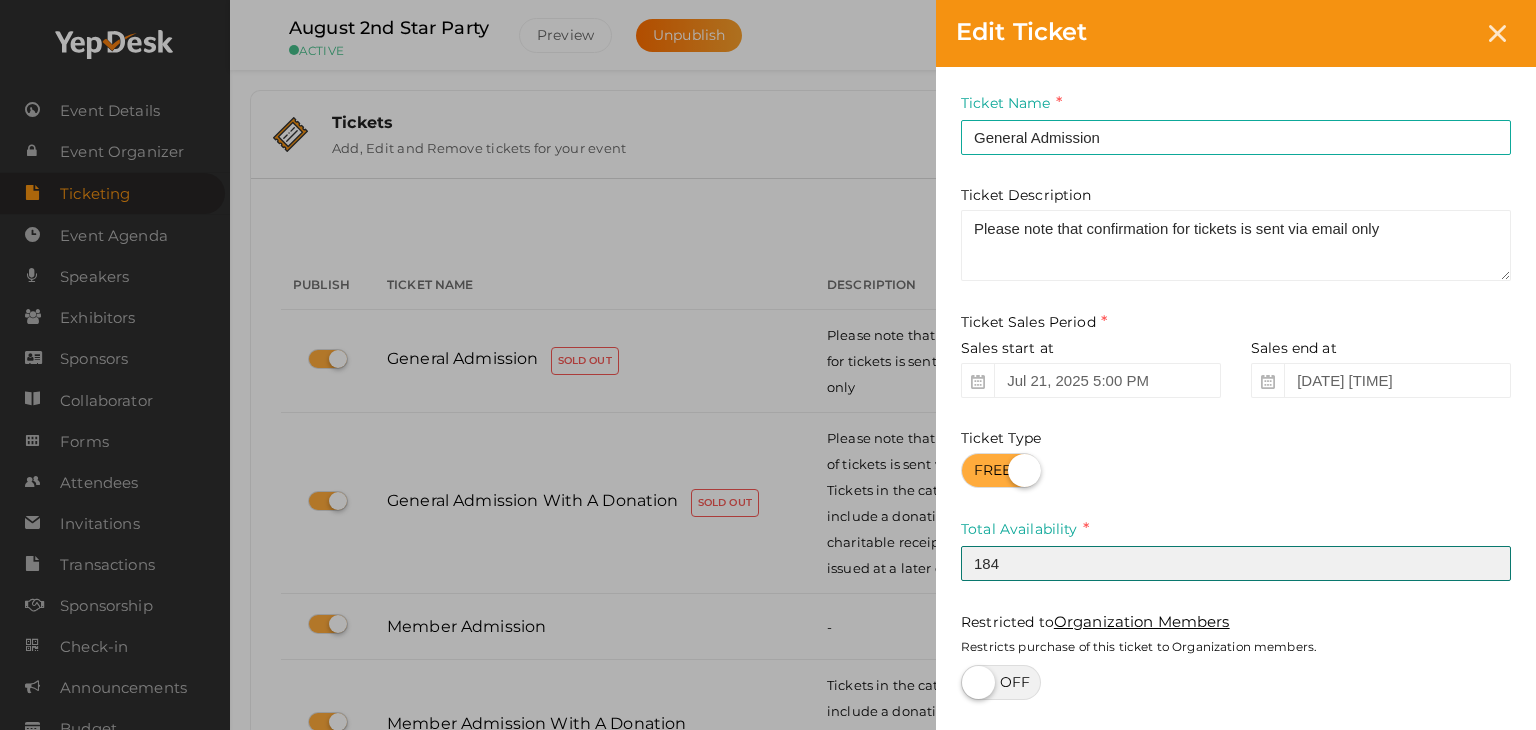 type on "184" 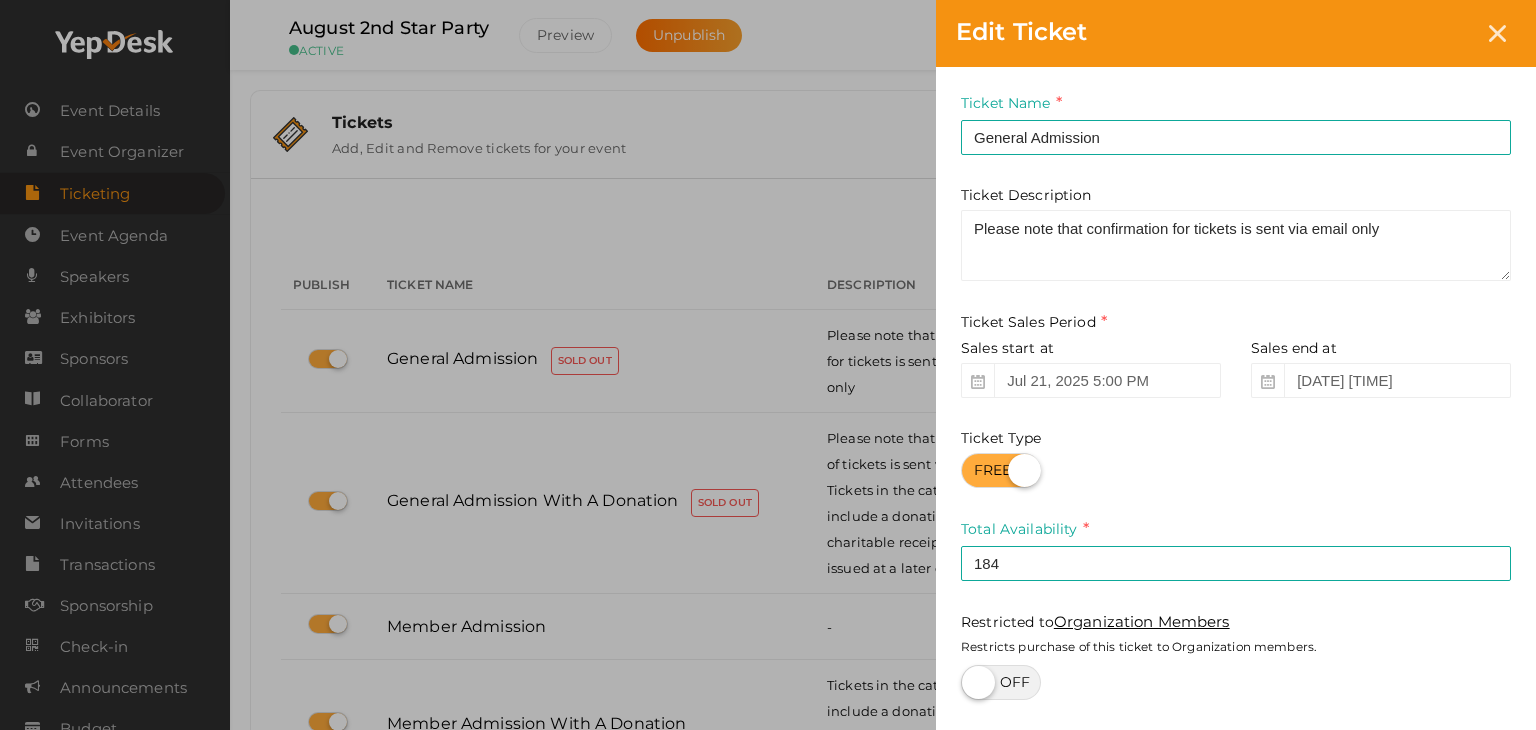 scroll, scrollTop: 162, scrollLeft: 0, axis: vertical 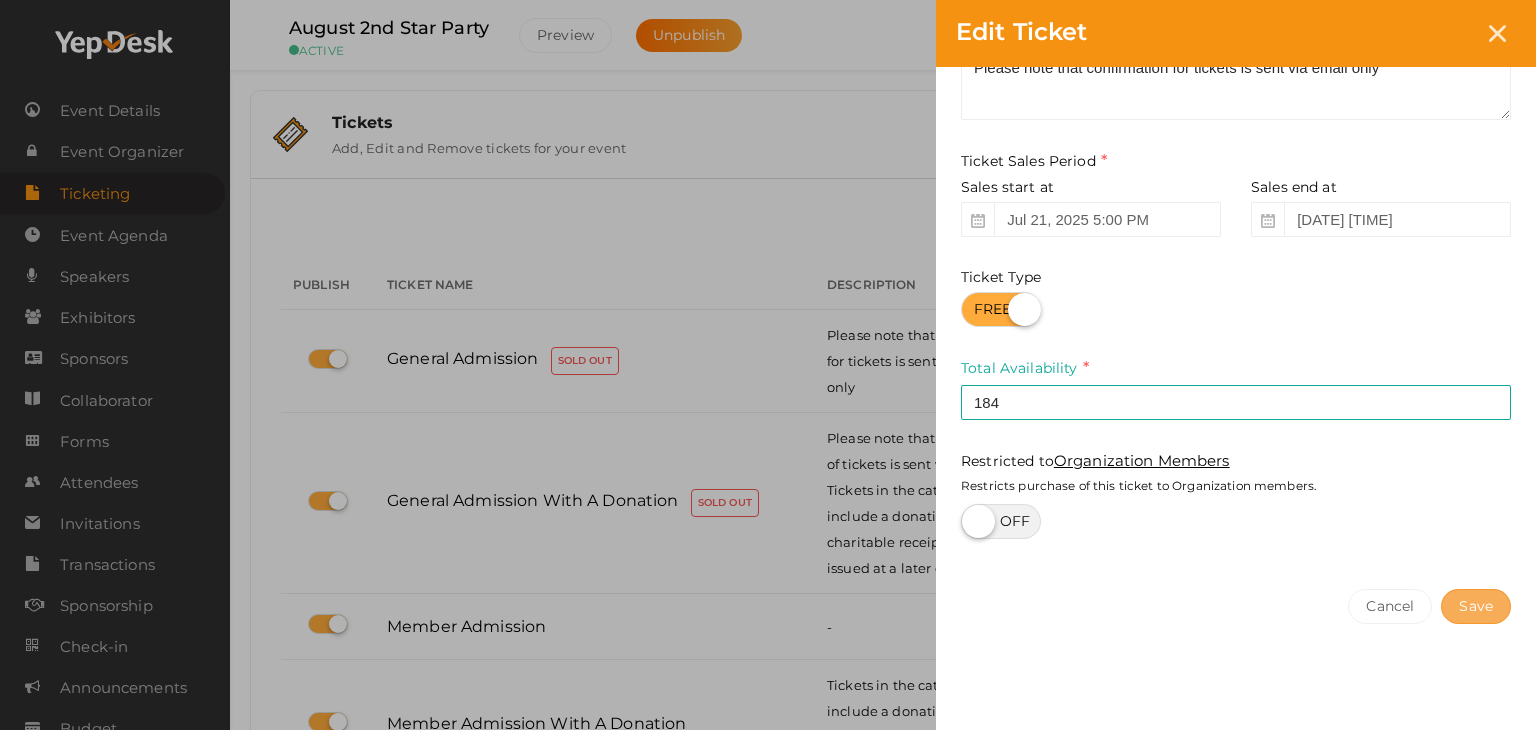 click on "Save" at bounding box center (1476, 606) 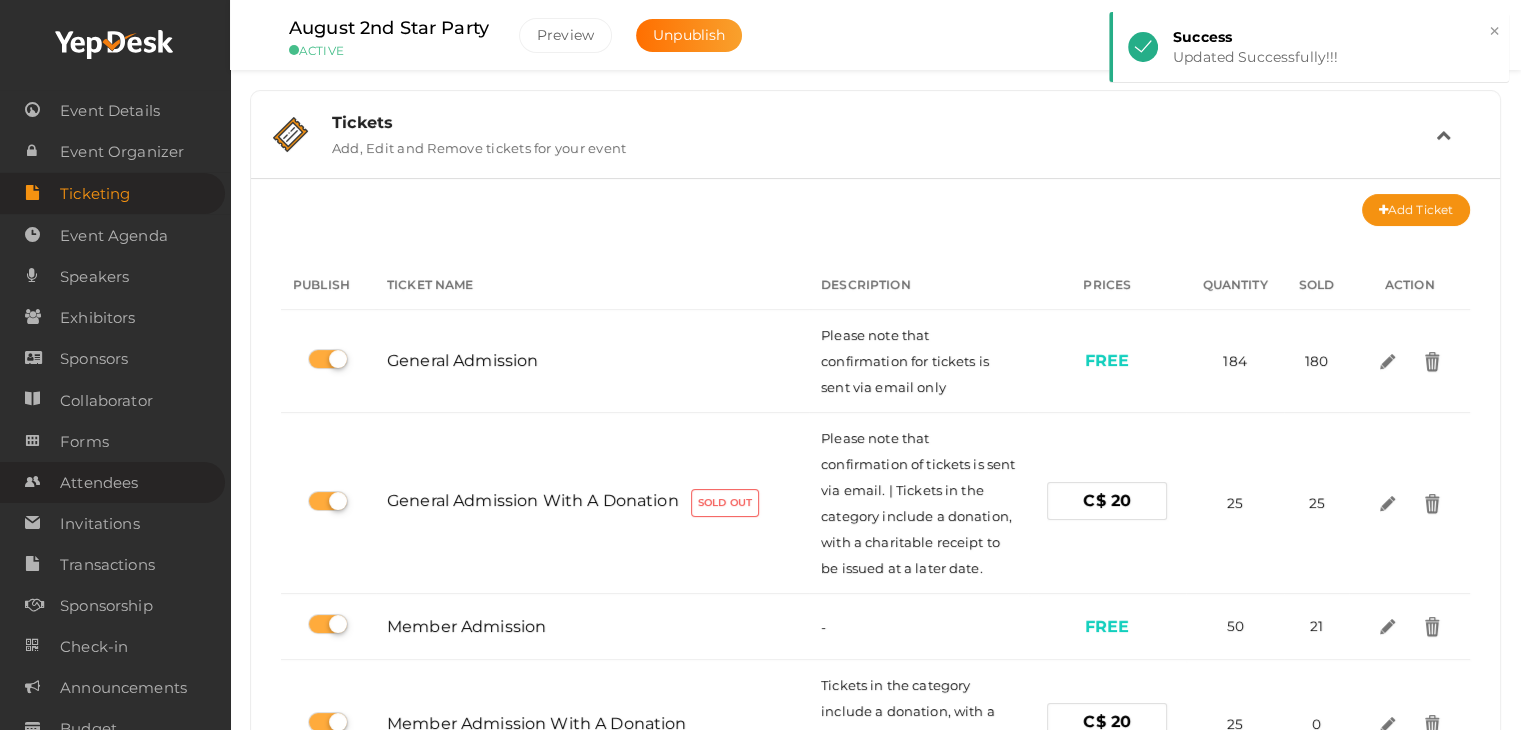 click on "Attendees" at bounding box center (99, 483) 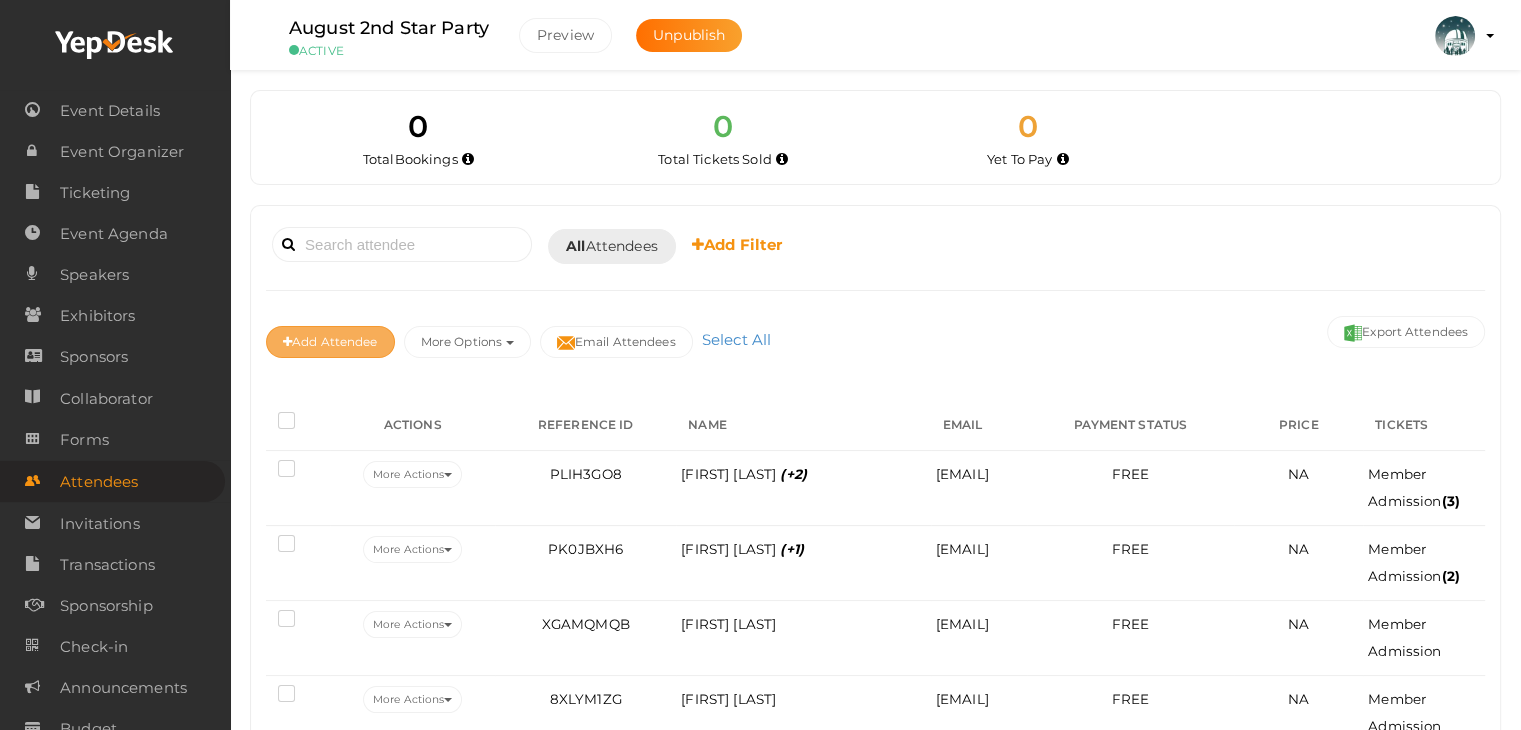 click on "Add Attendee" at bounding box center (330, 342) 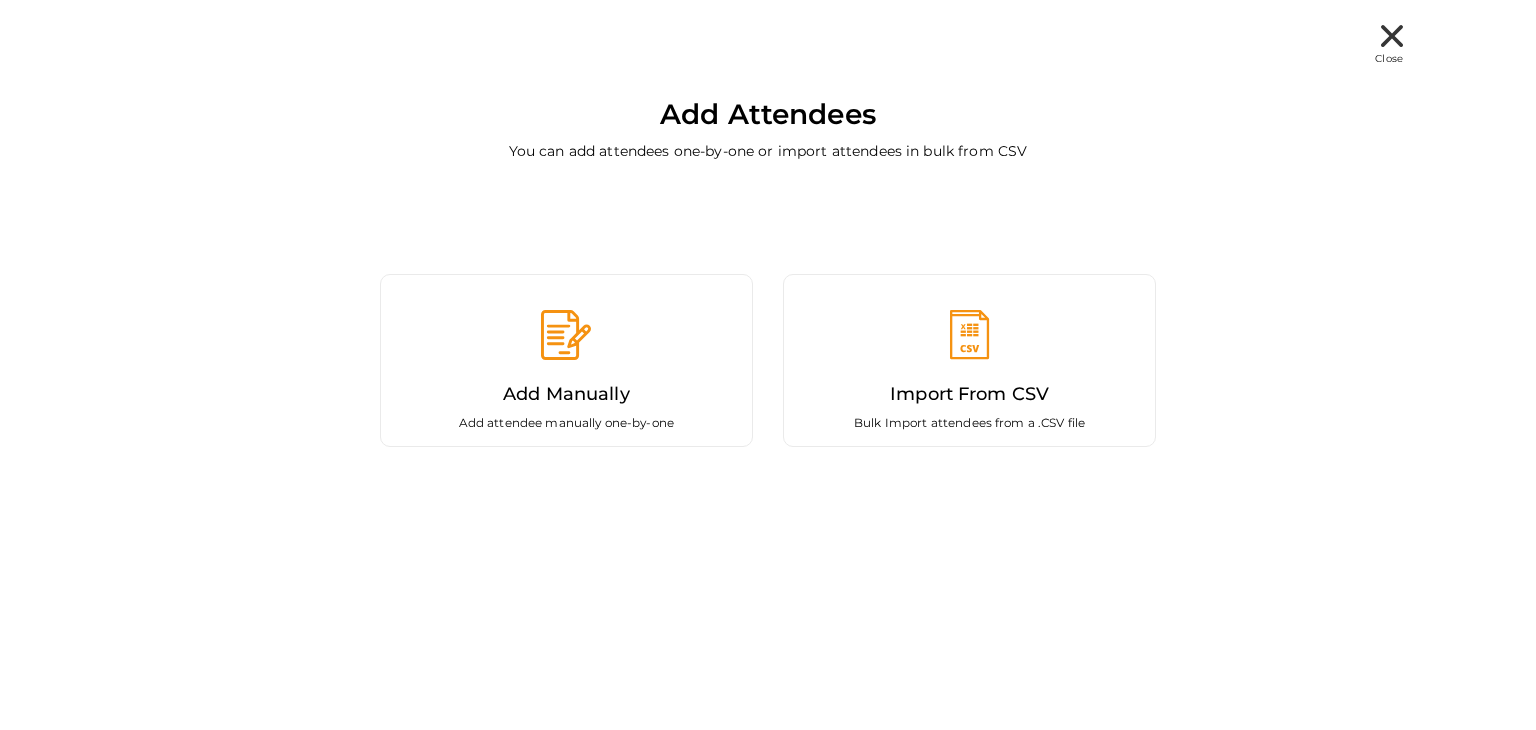 click at bounding box center (566, 335) 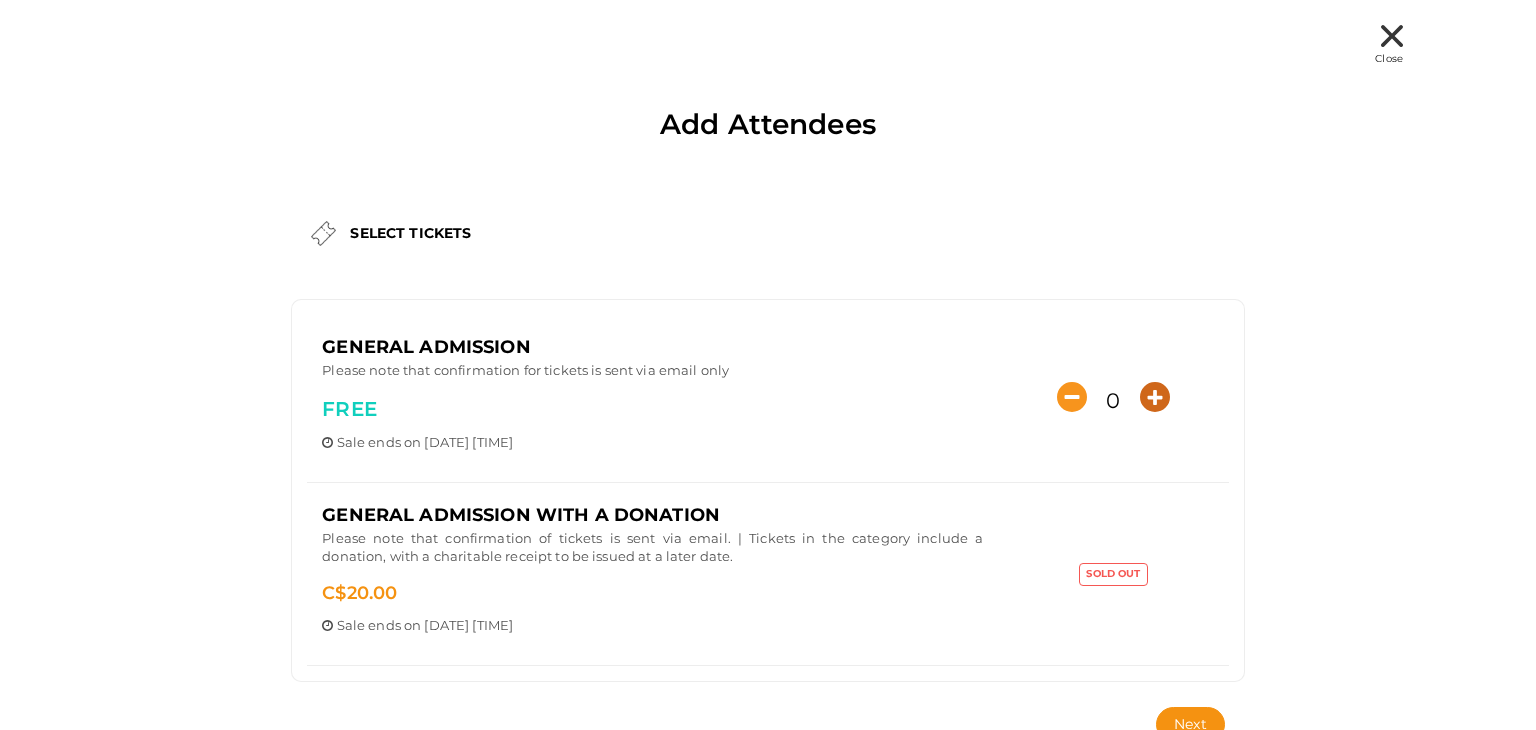 click at bounding box center (1155, 397) 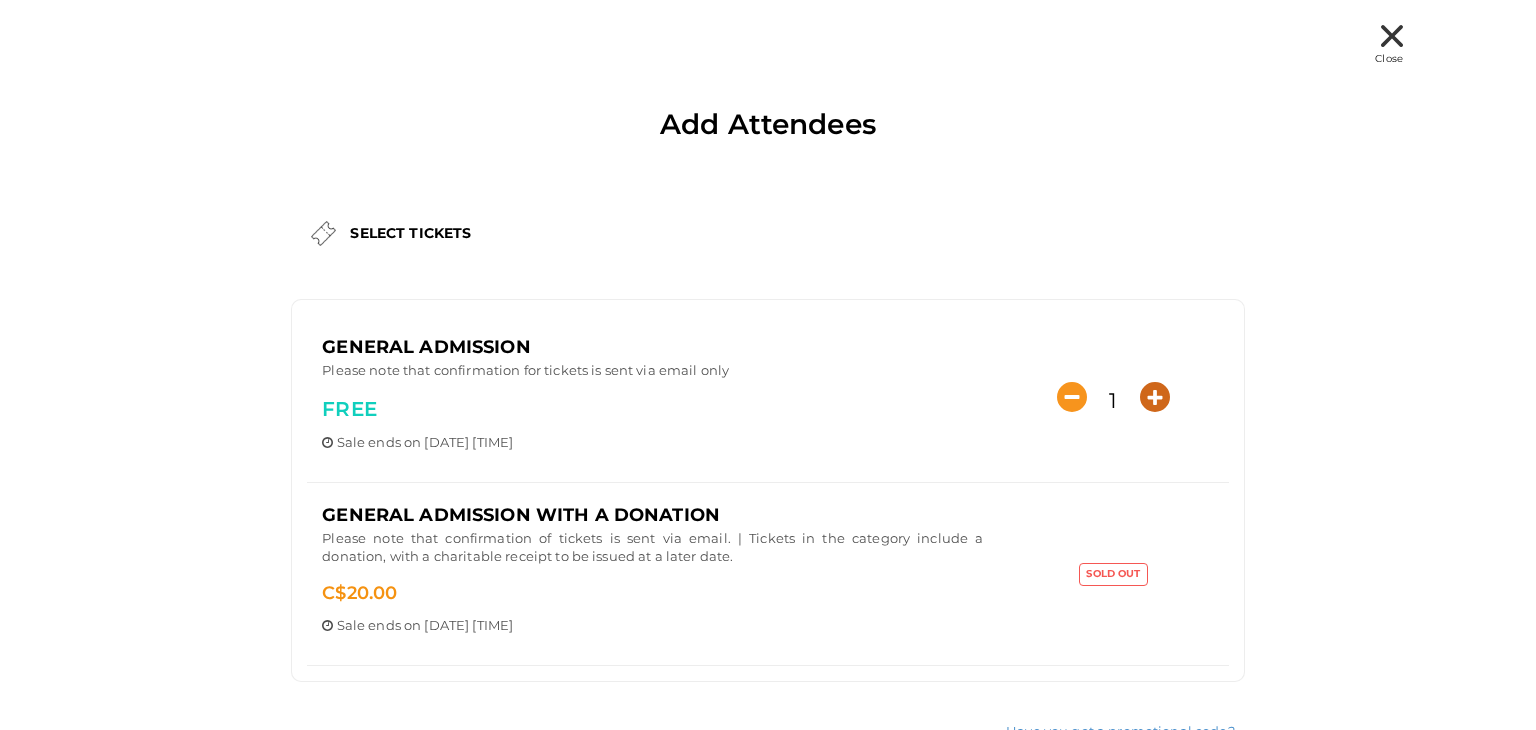 click at bounding box center (1155, 397) 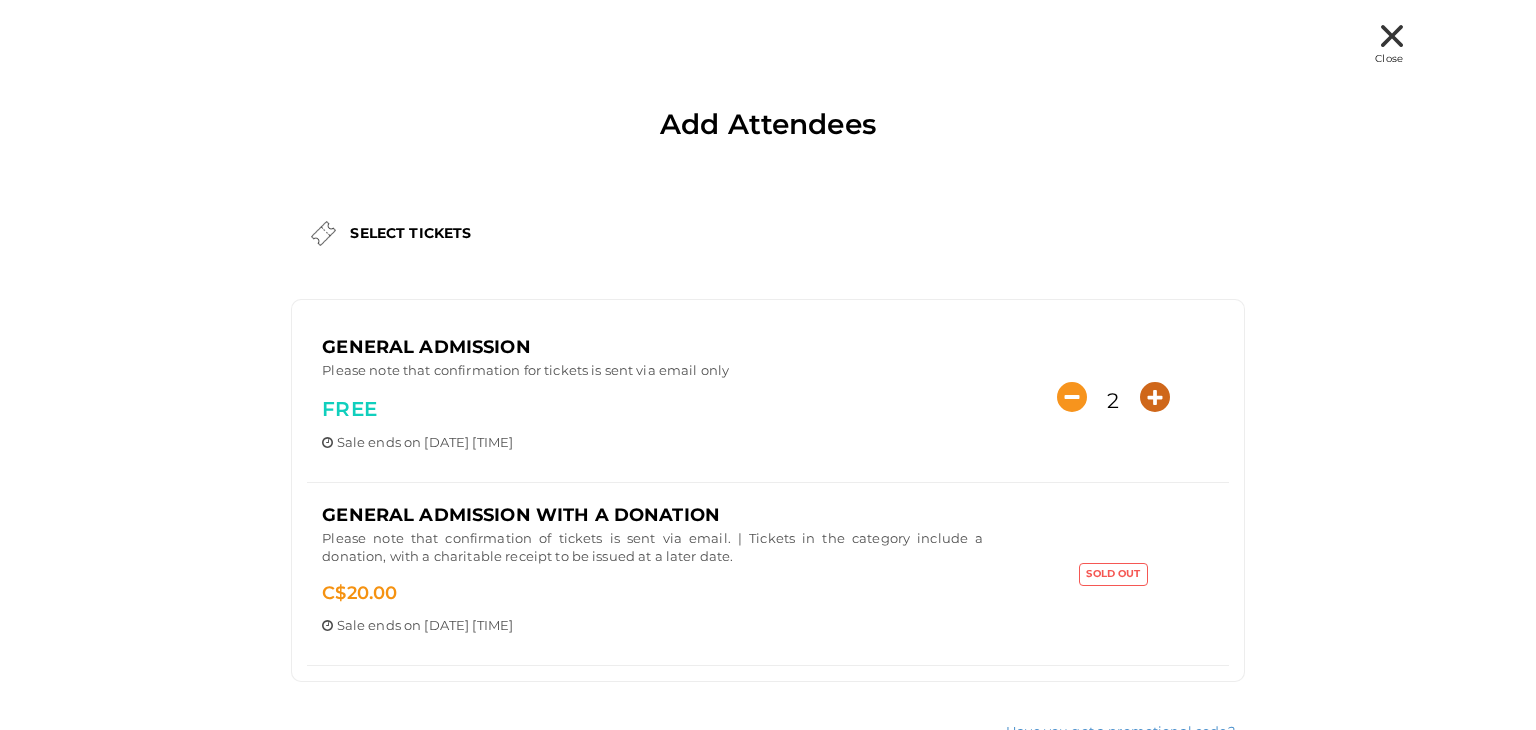 click at bounding box center [1155, 397] 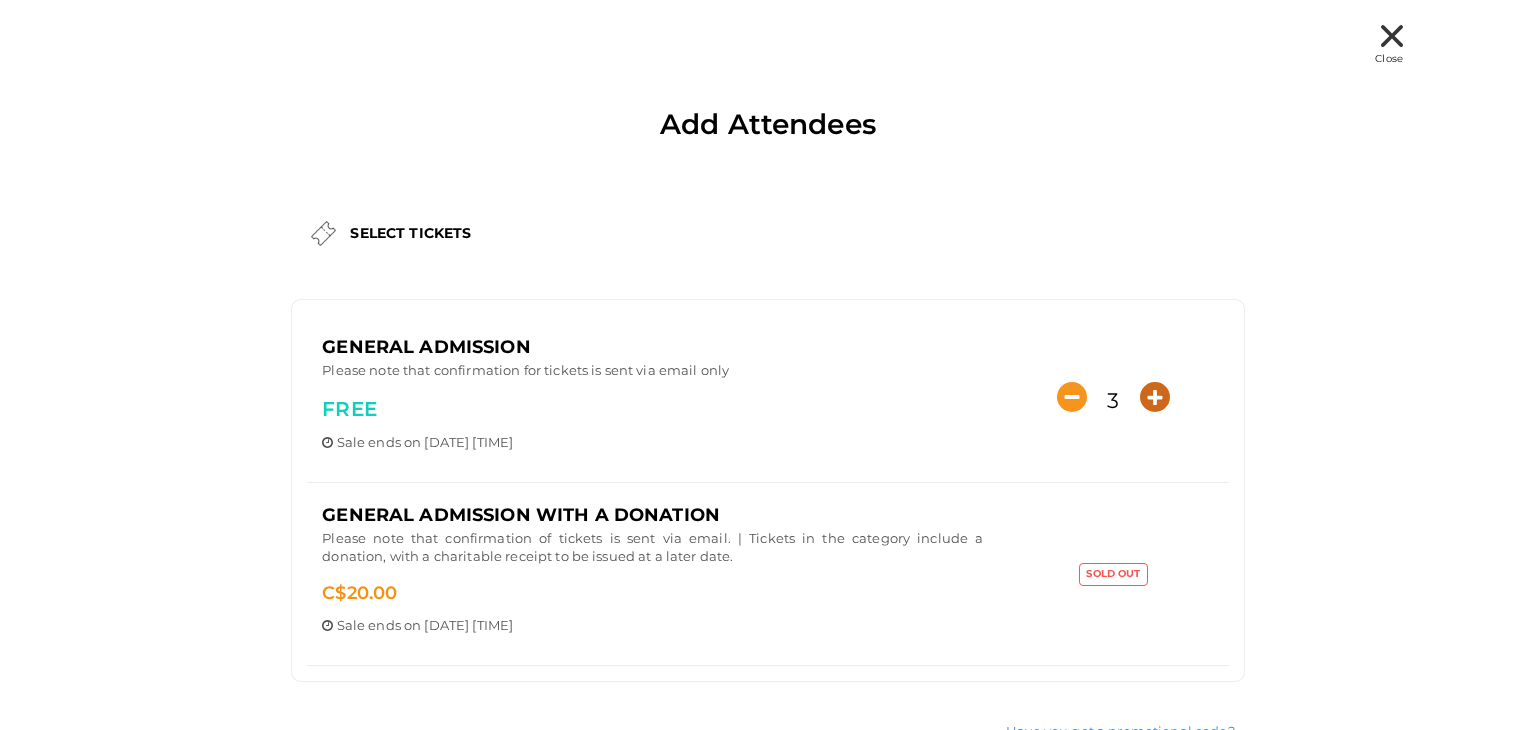 click at bounding box center (1155, 397) 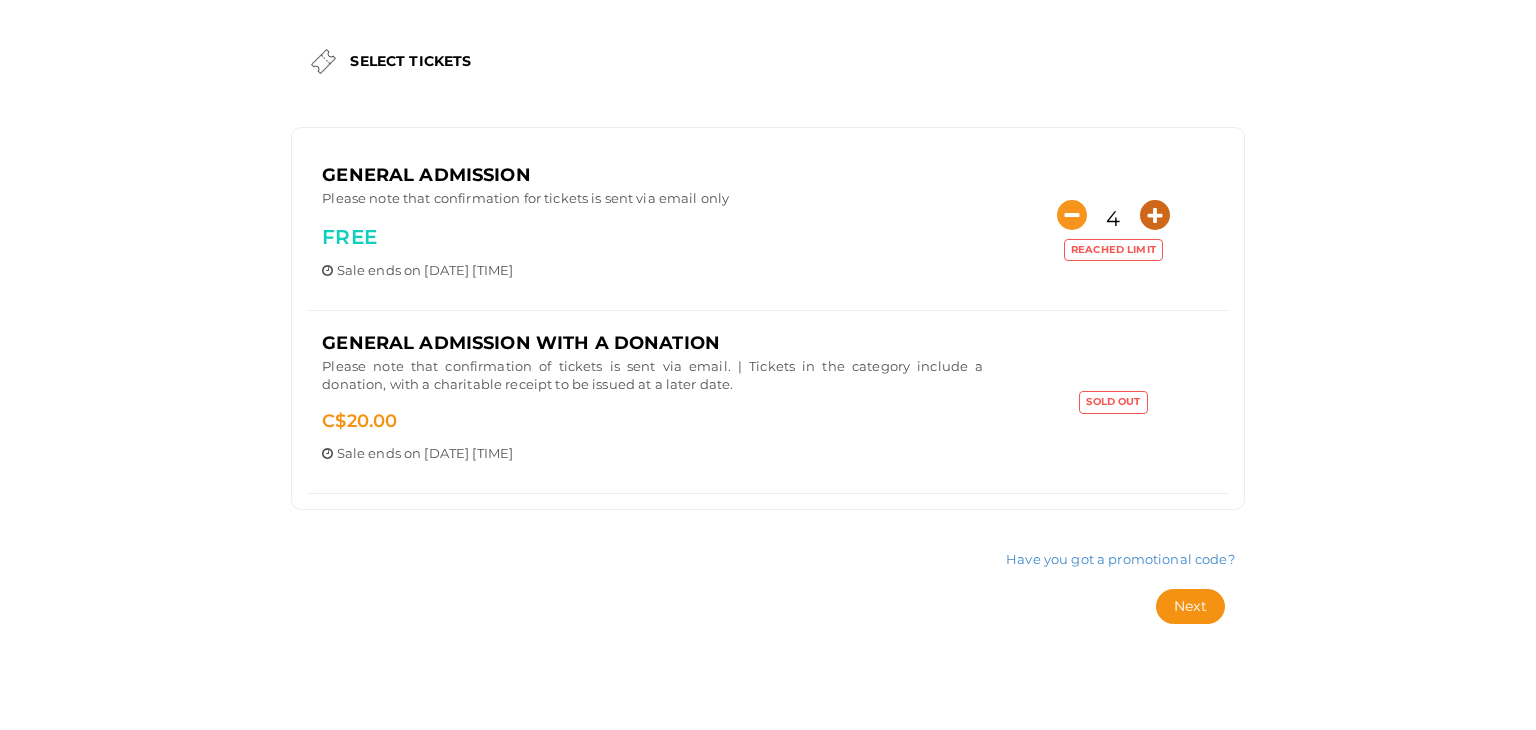 scroll, scrollTop: 173, scrollLeft: 0, axis: vertical 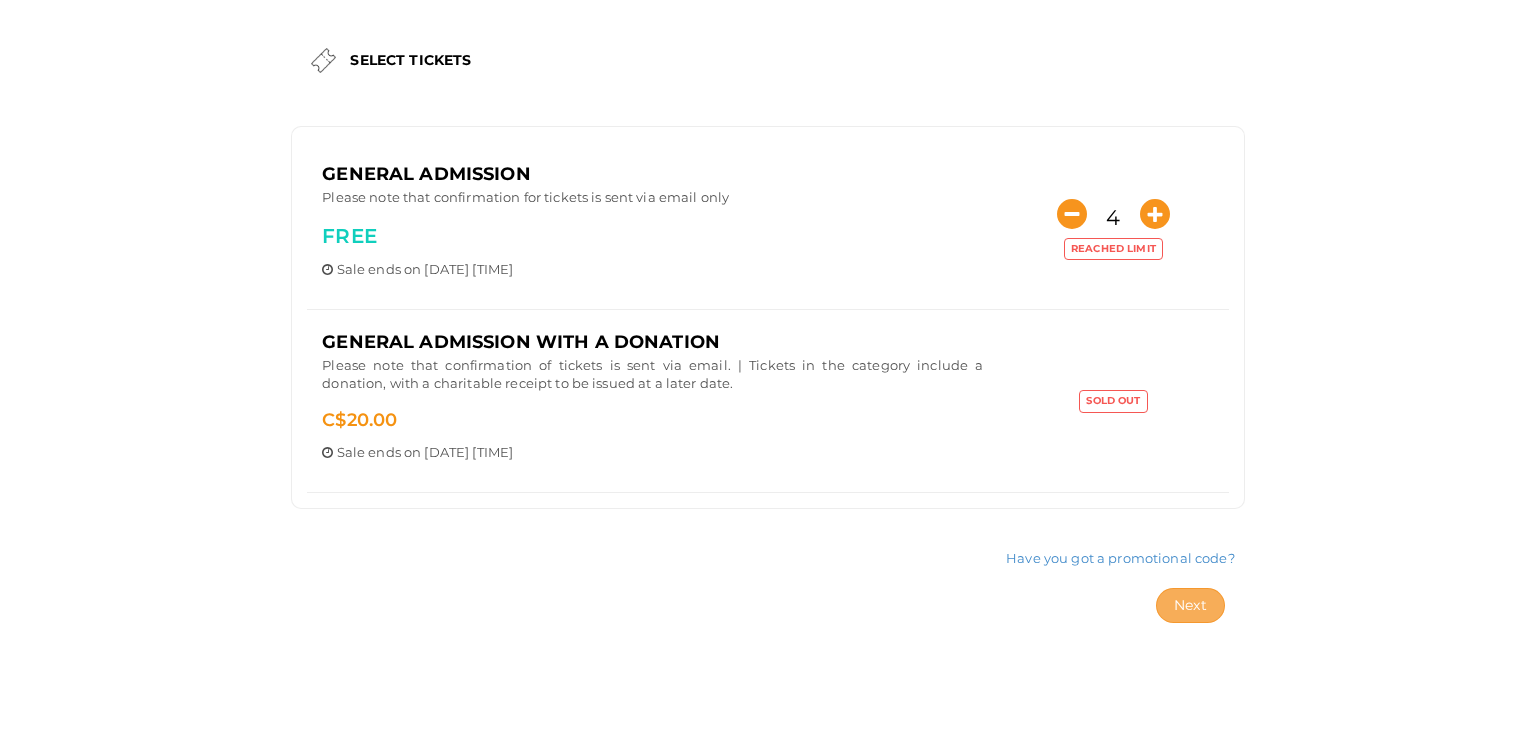 click on "Next" at bounding box center [1190, 605] 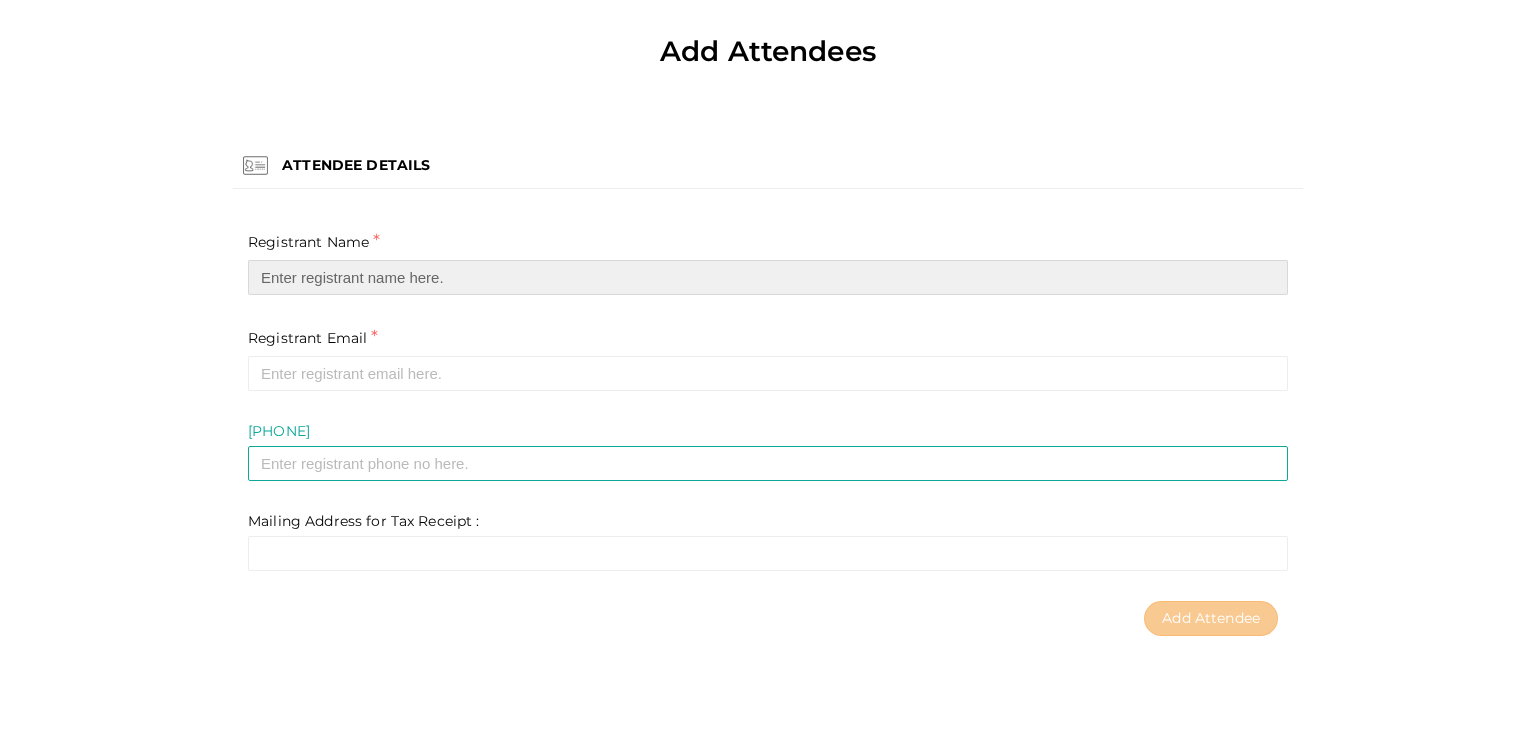click at bounding box center (768, 277) 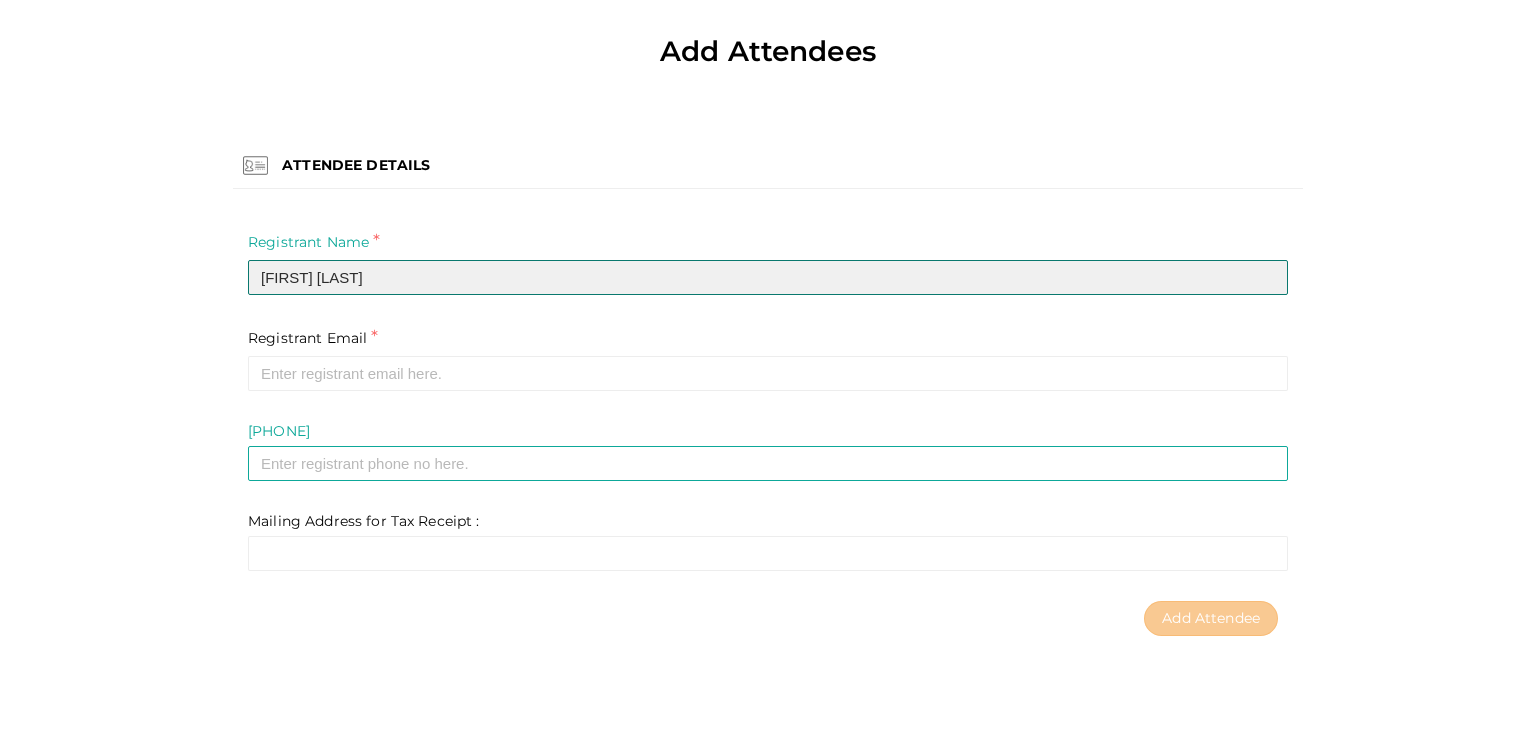 type on "Melanie Stickley" 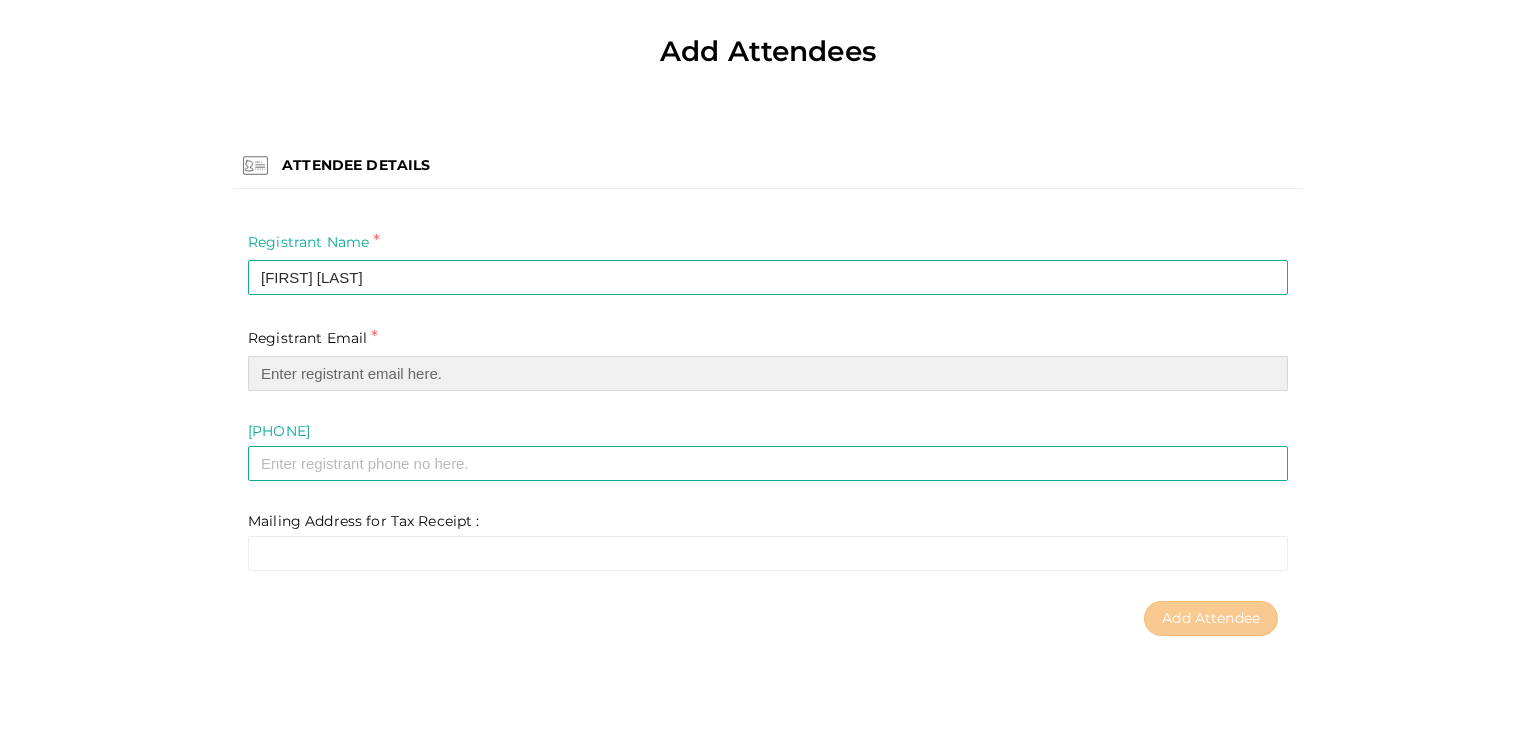 click at bounding box center (768, 373) 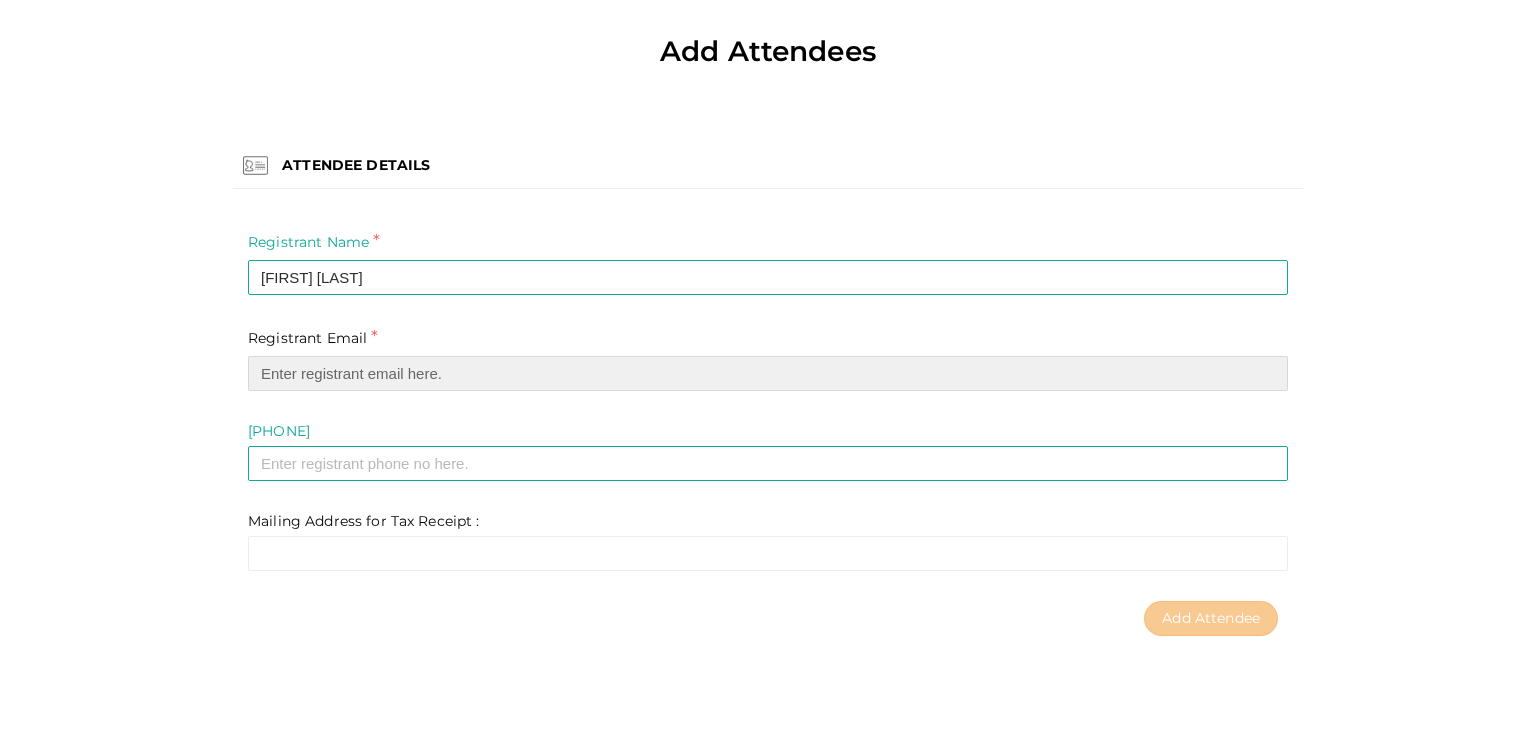 paste on "melanie_stickley@outlook.com" 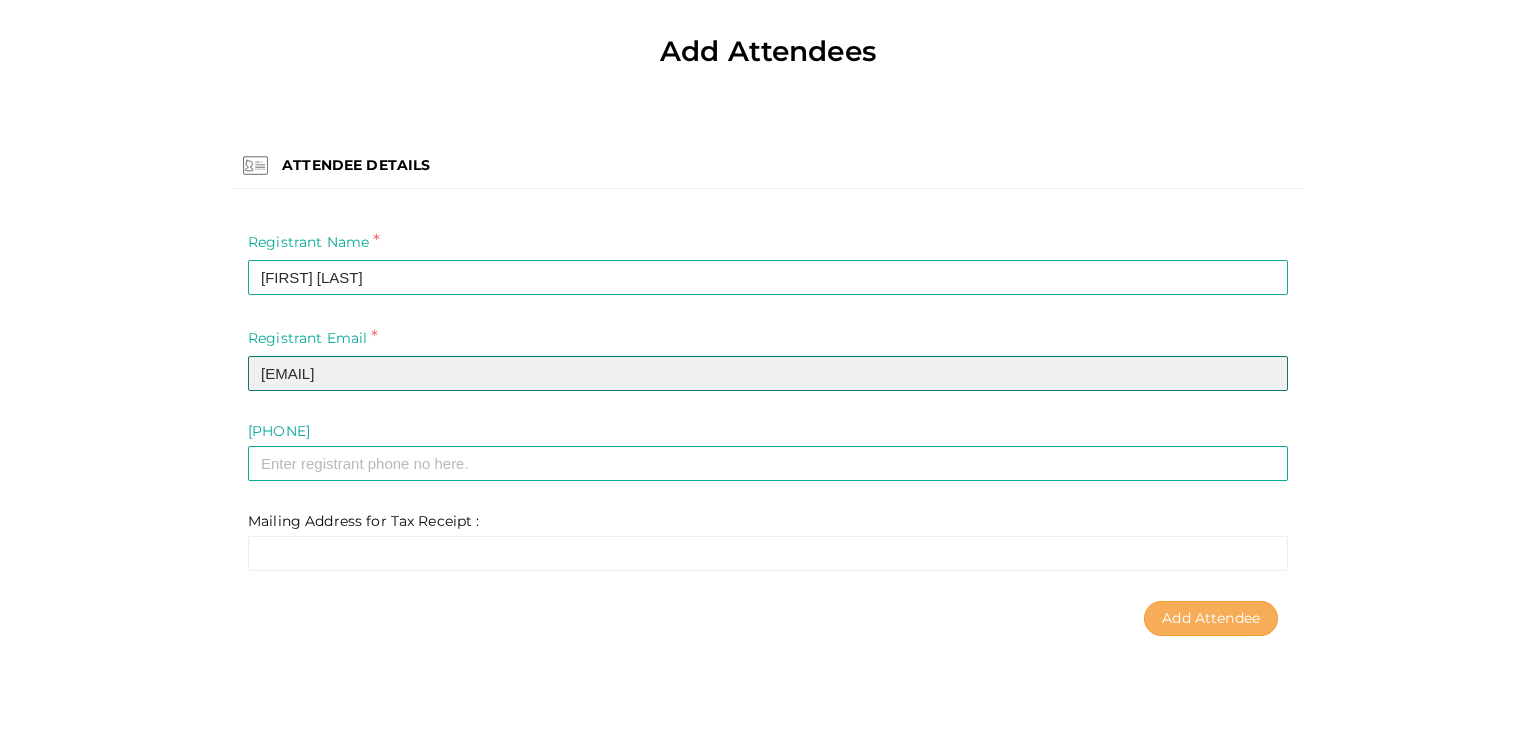 type on "melanie_stickley@outlook.com" 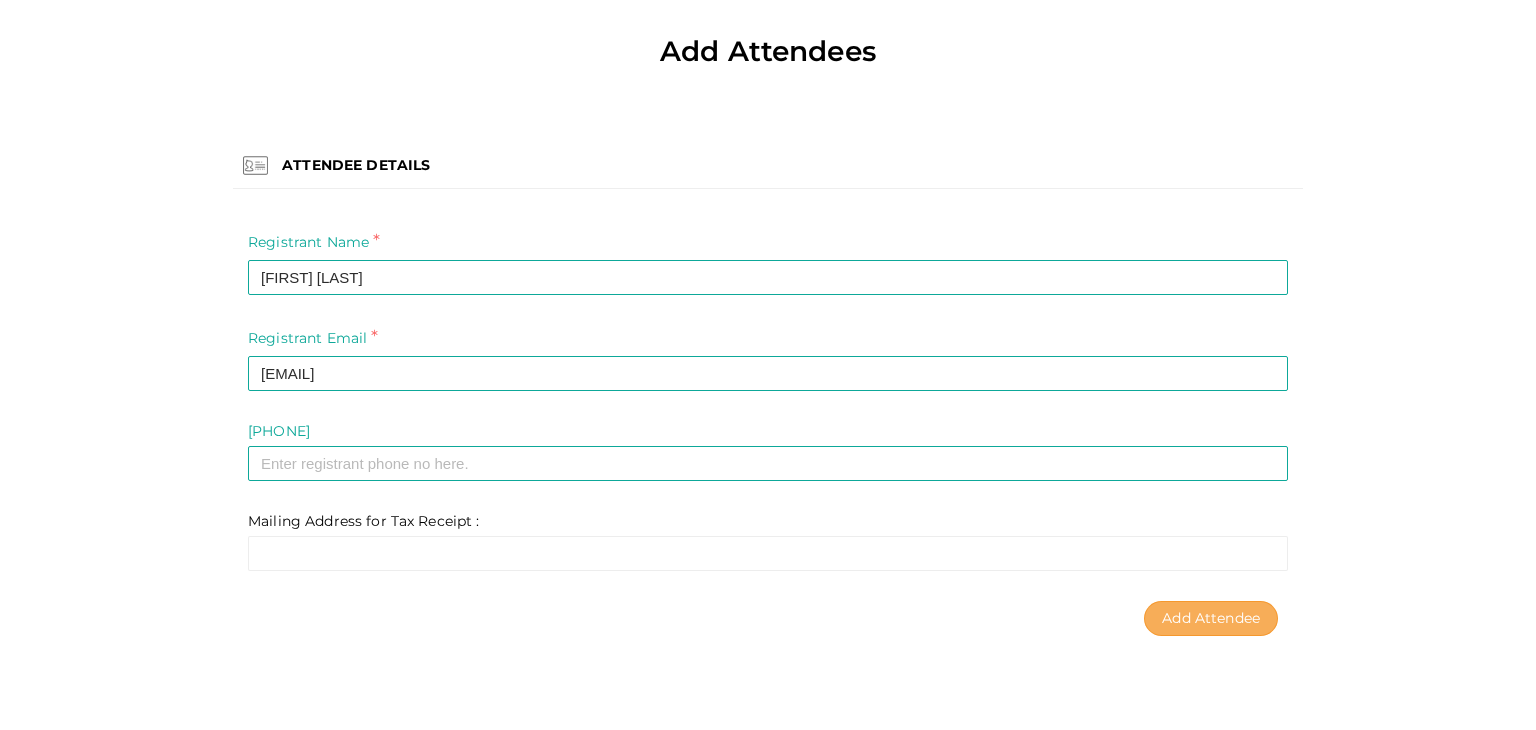 click on "Add
Attendee" at bounding box center (1211, 618) 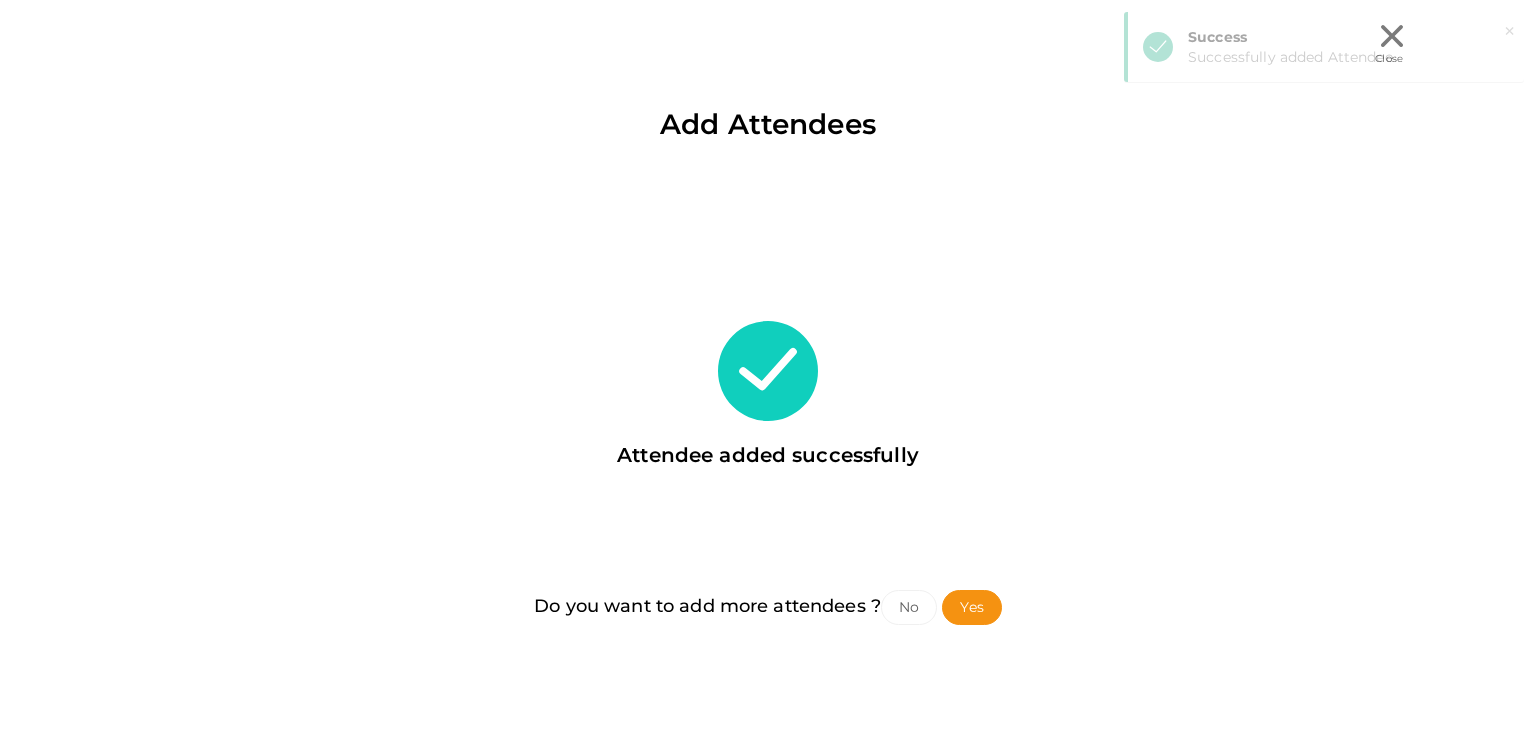scroll, scrollTop: 0, scrollLeft: 0, axis: both 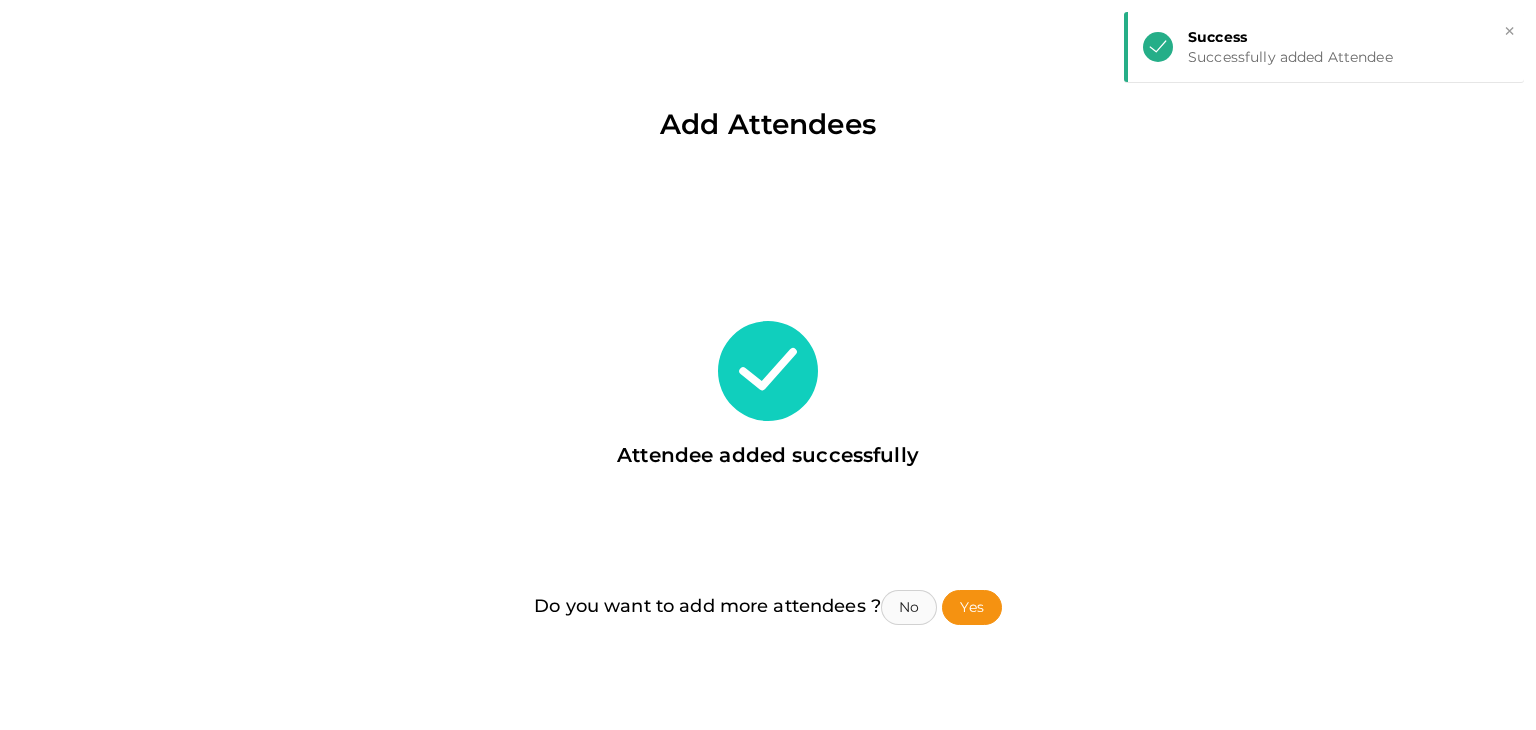 click on "No" at bounding box center (909, 607) 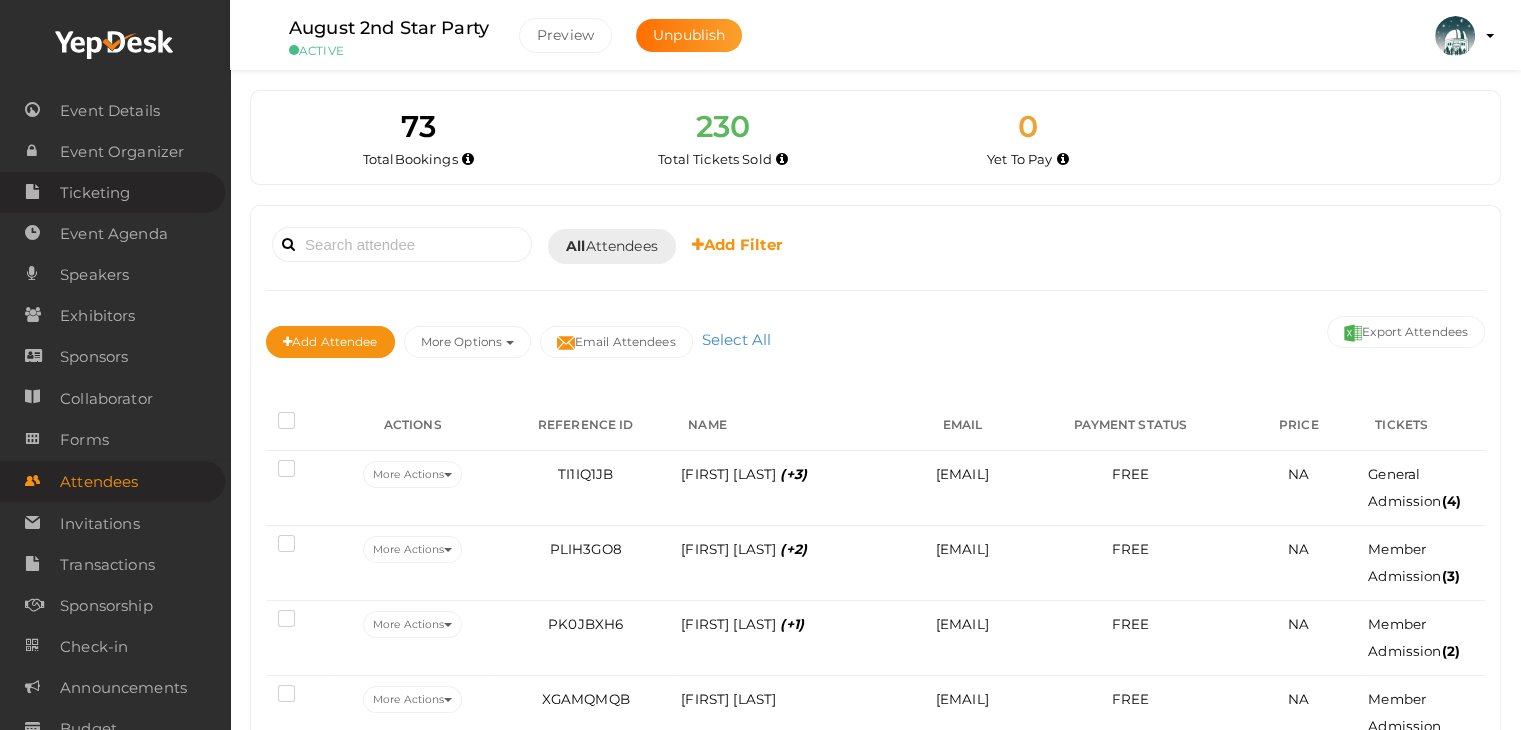 click on "Ticketing" at bounding box center (95, 193) 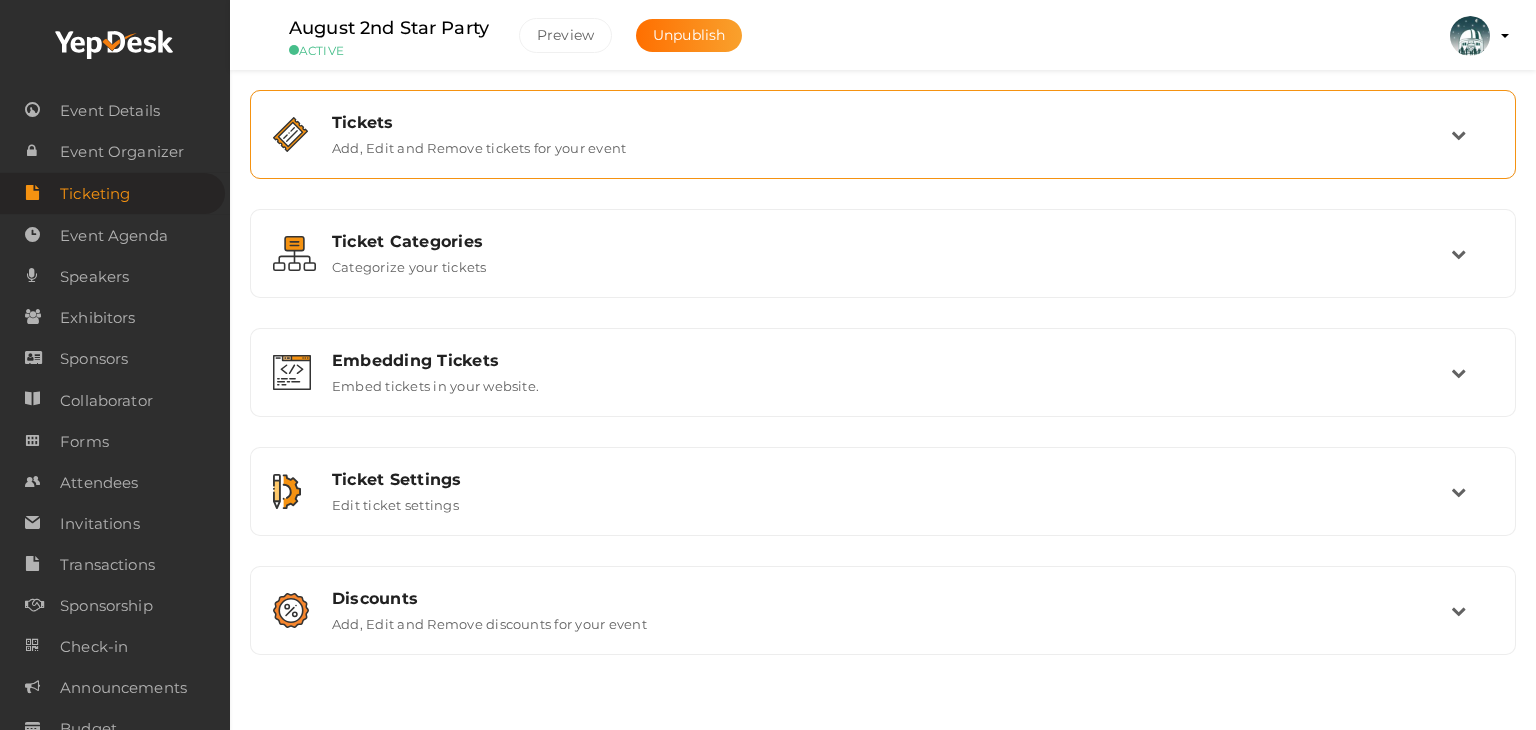 click on "Add, Edit and Remove tickets for your
event" at bounding box center [479, 144] 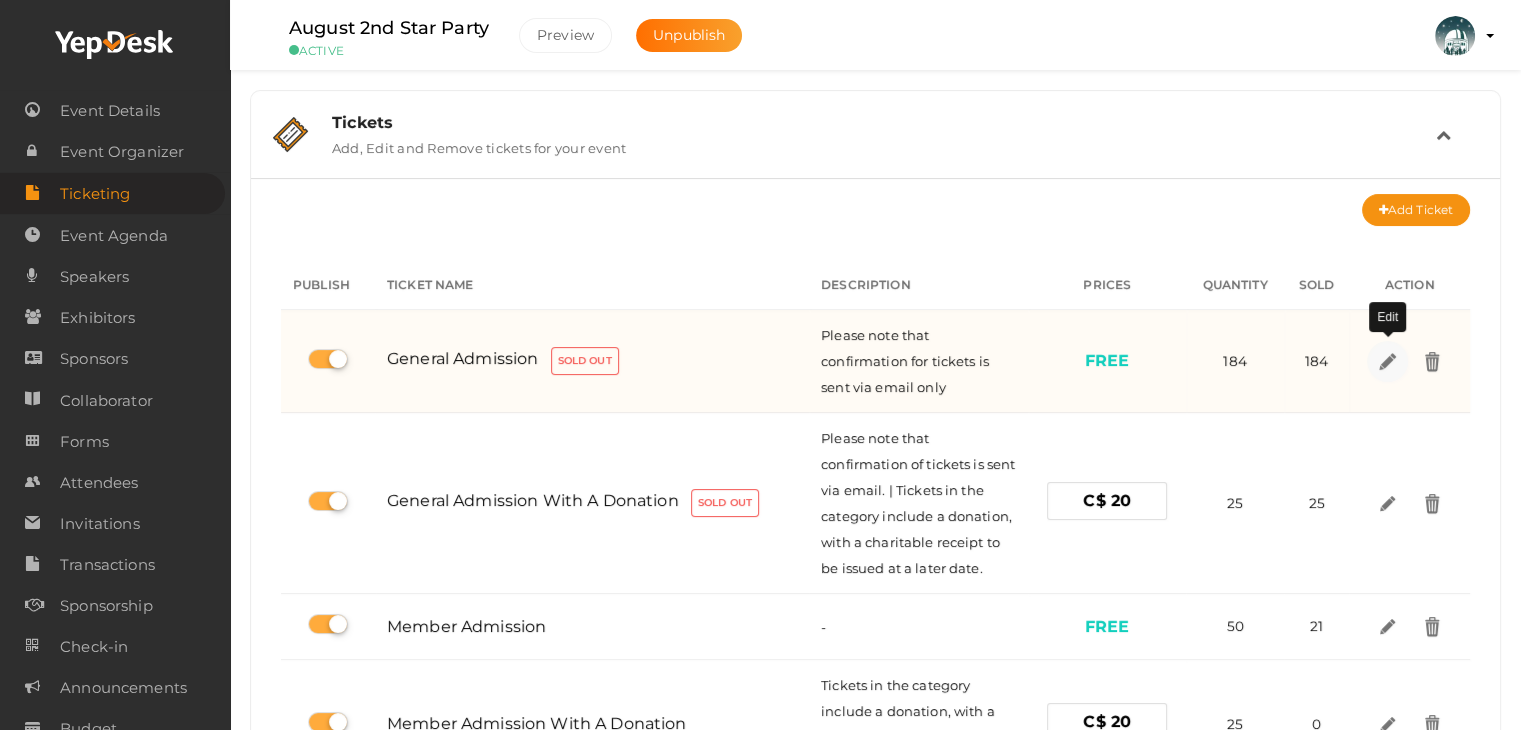 click at bounding box center (1386, 360) 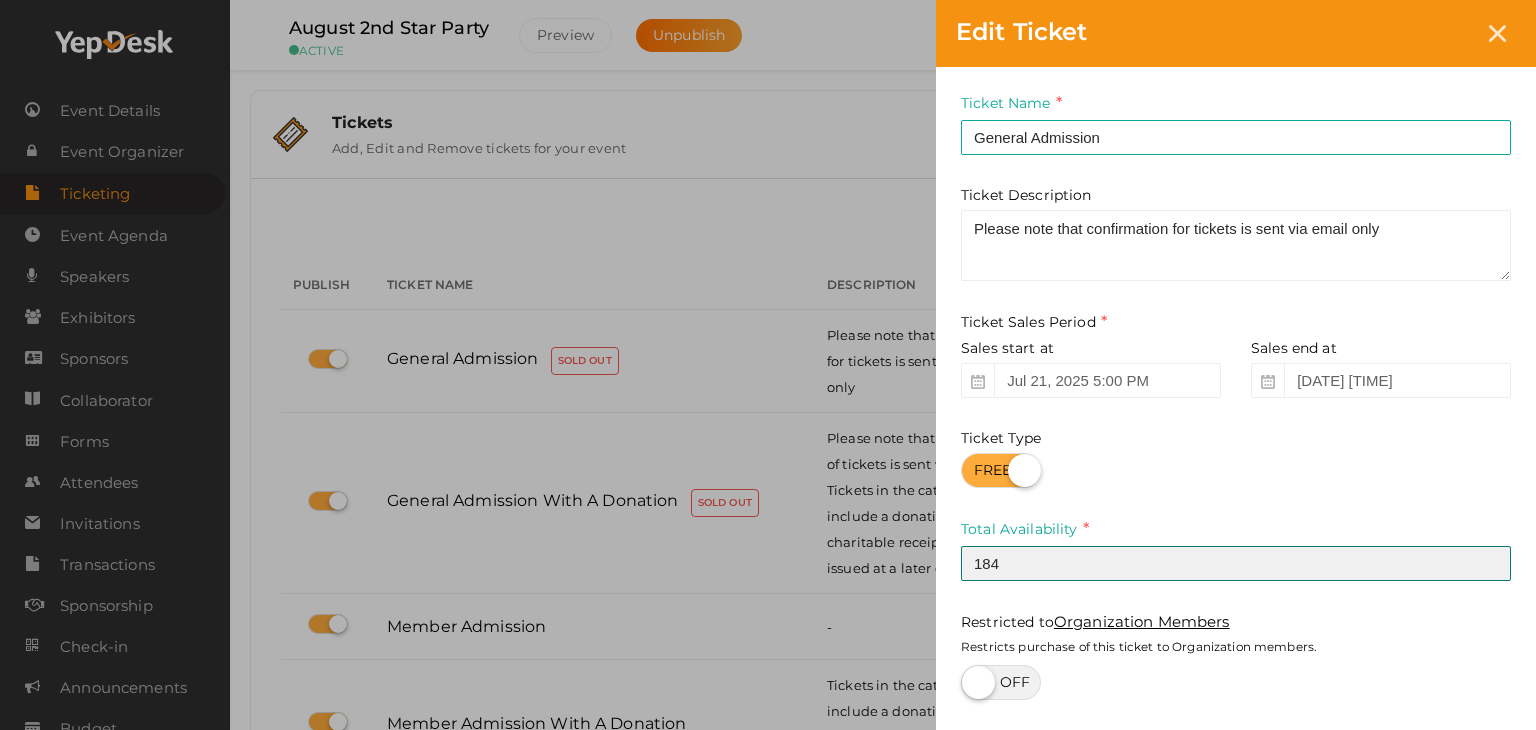 click on "184" at bounding box center (1236, 563) 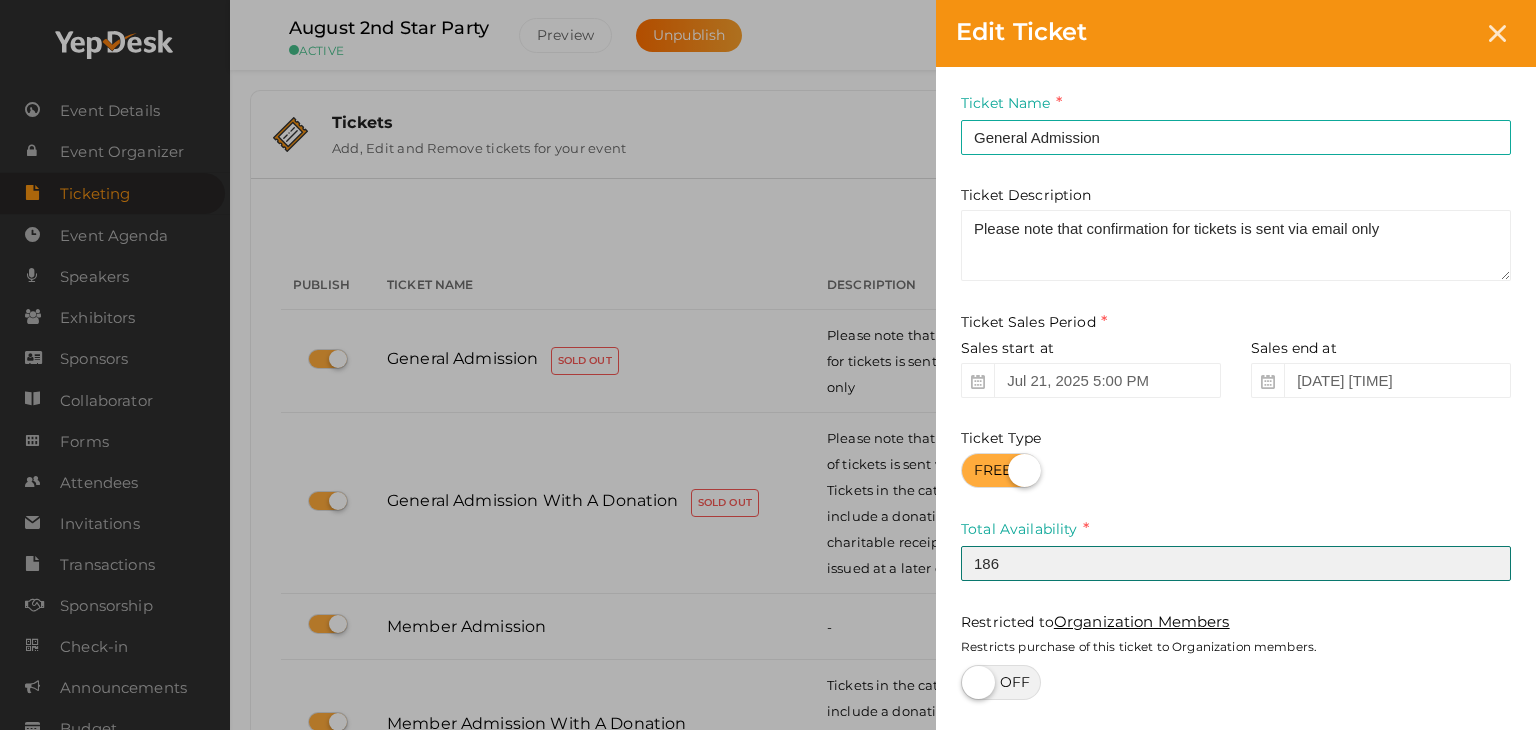 type on "186" 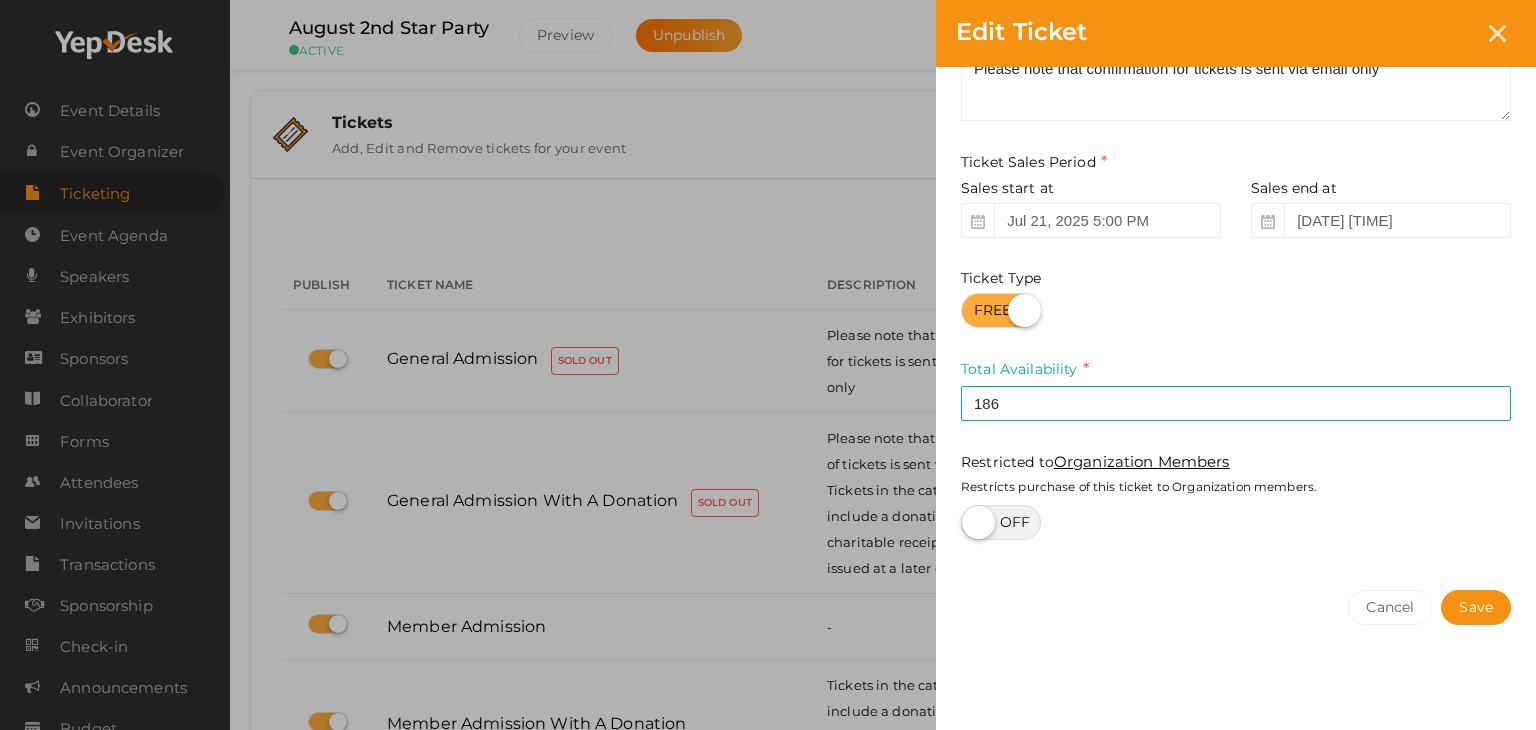 scroll, scrollTop: 162, scrollLeft: 0, axis: vertical 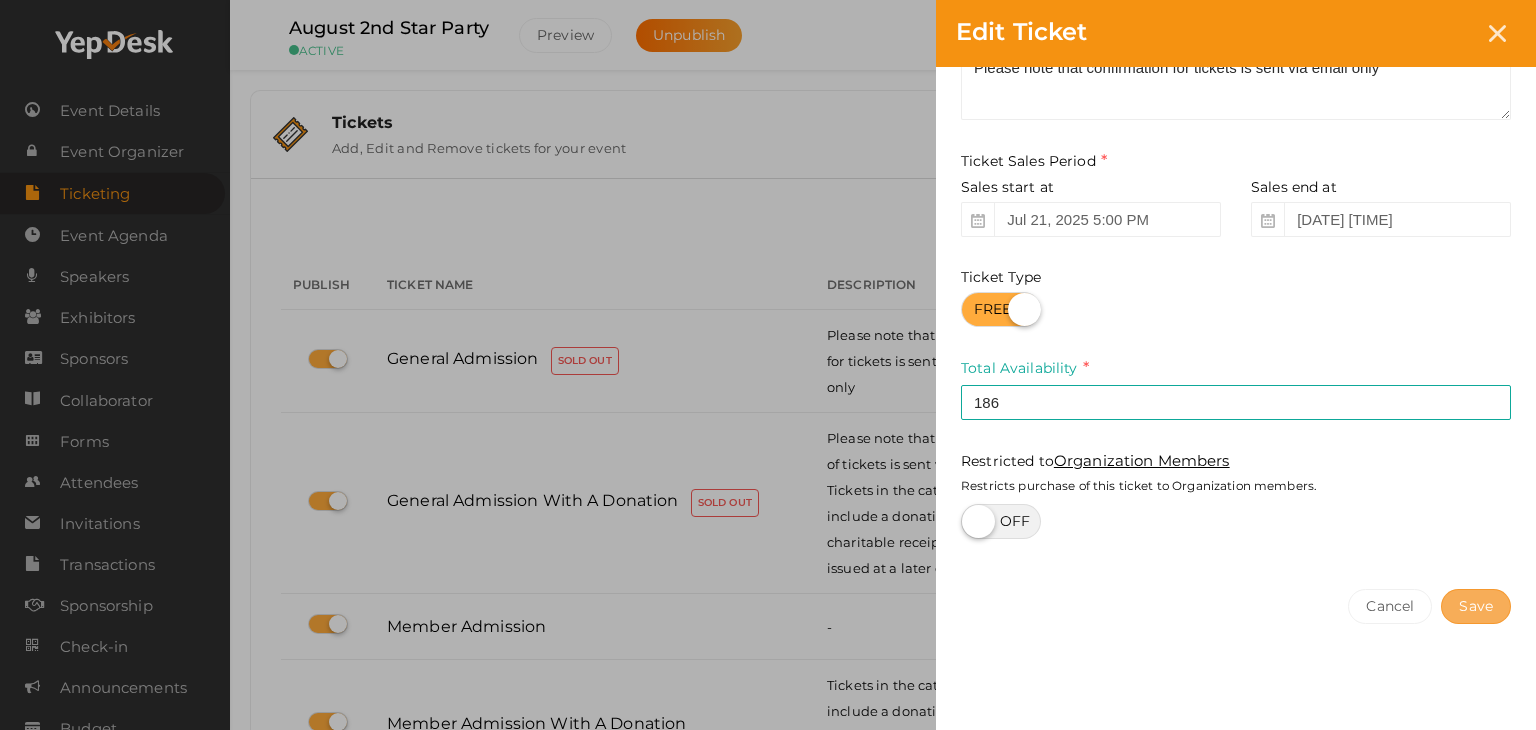 click on "Save" at bounding box center (1476, 606) 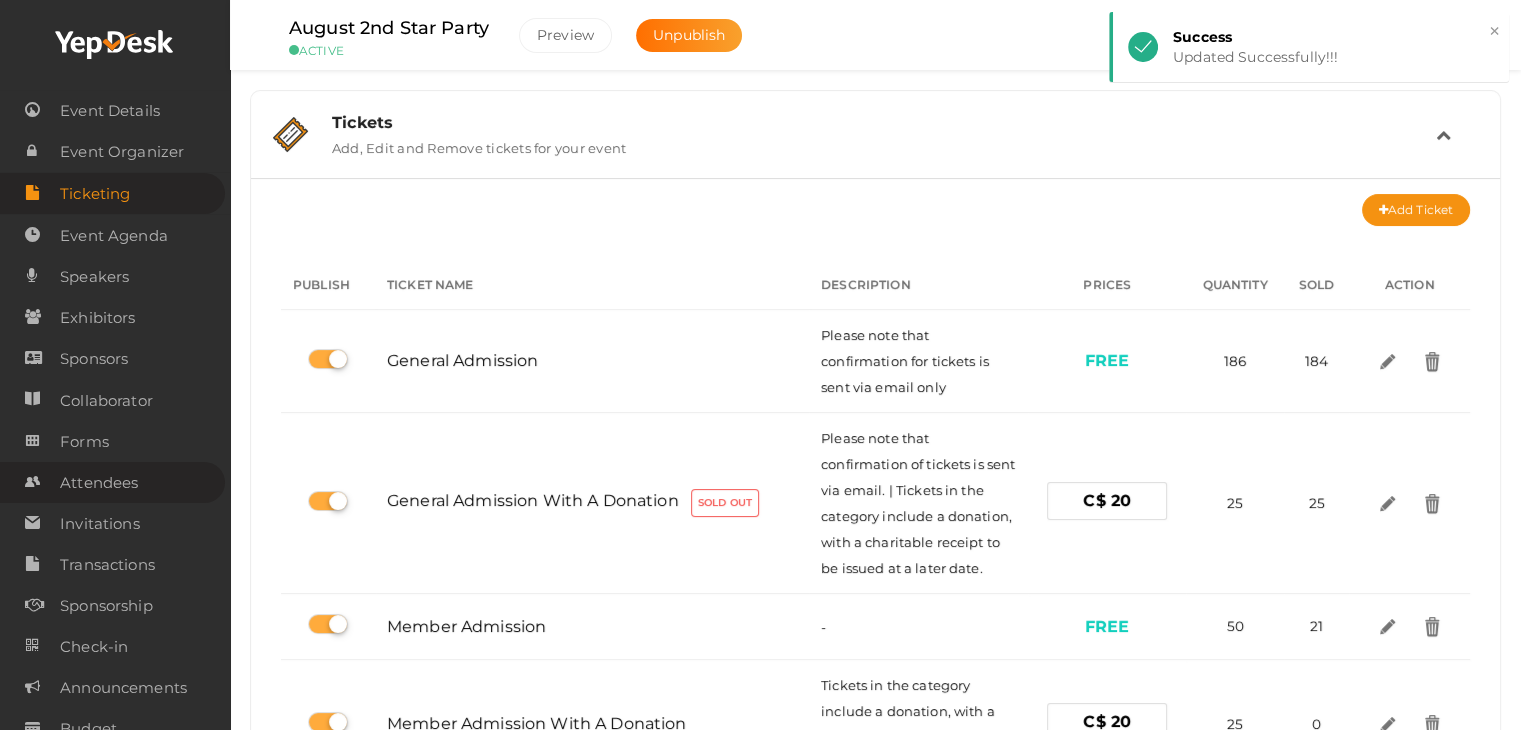 click on "Attendees" at bounding box center (99, 483) 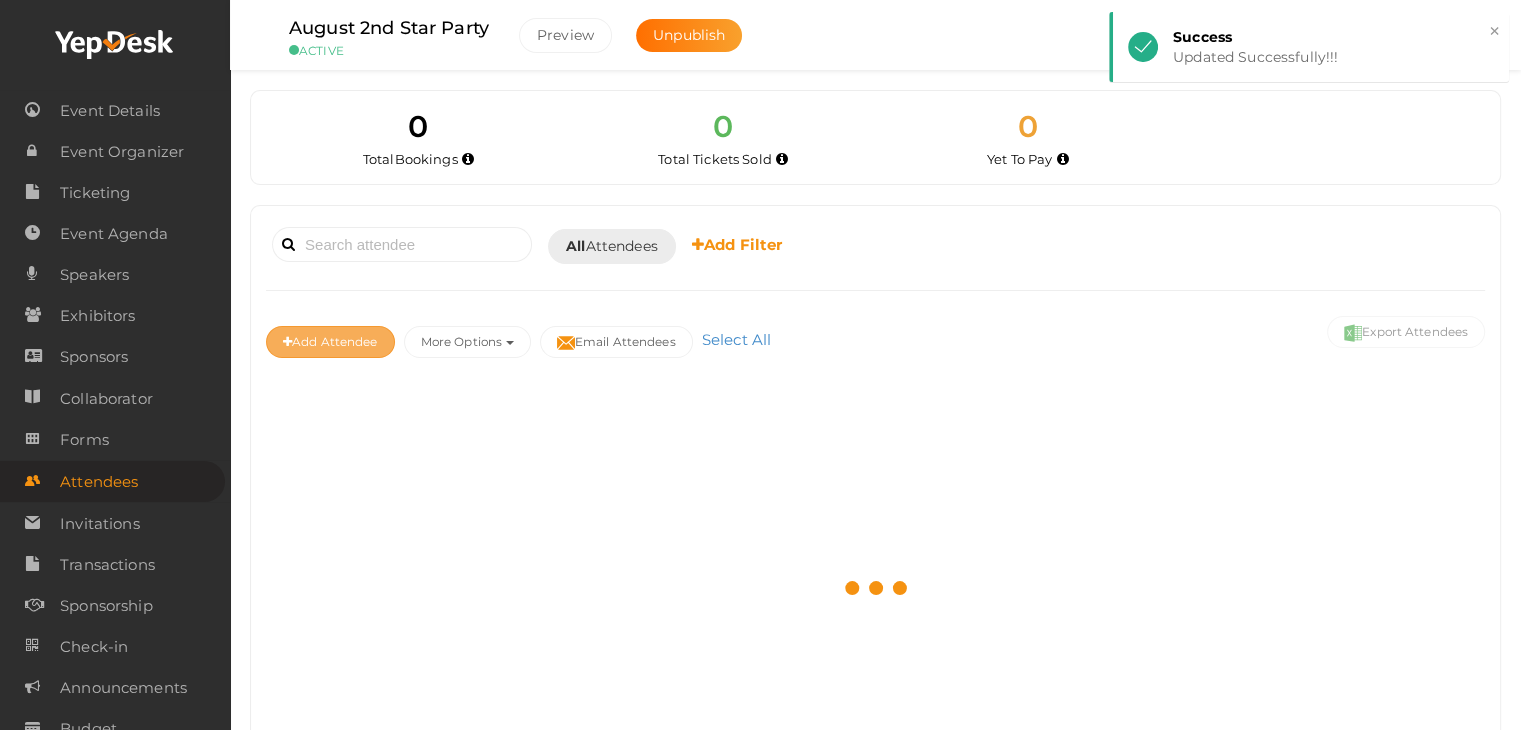 click on "Add Attendee" at bounding box center (330, 342) 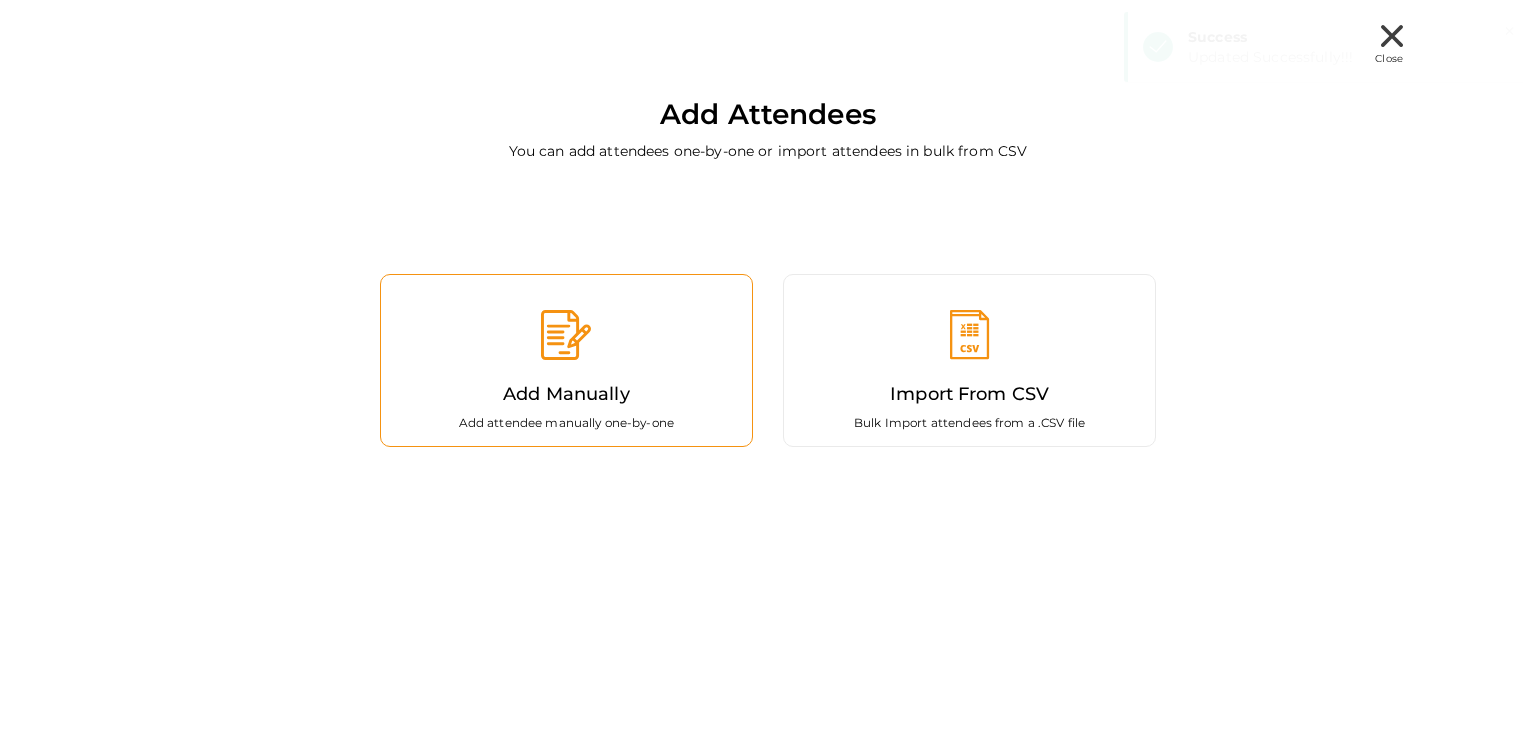 click at bounding box center [566, 335] 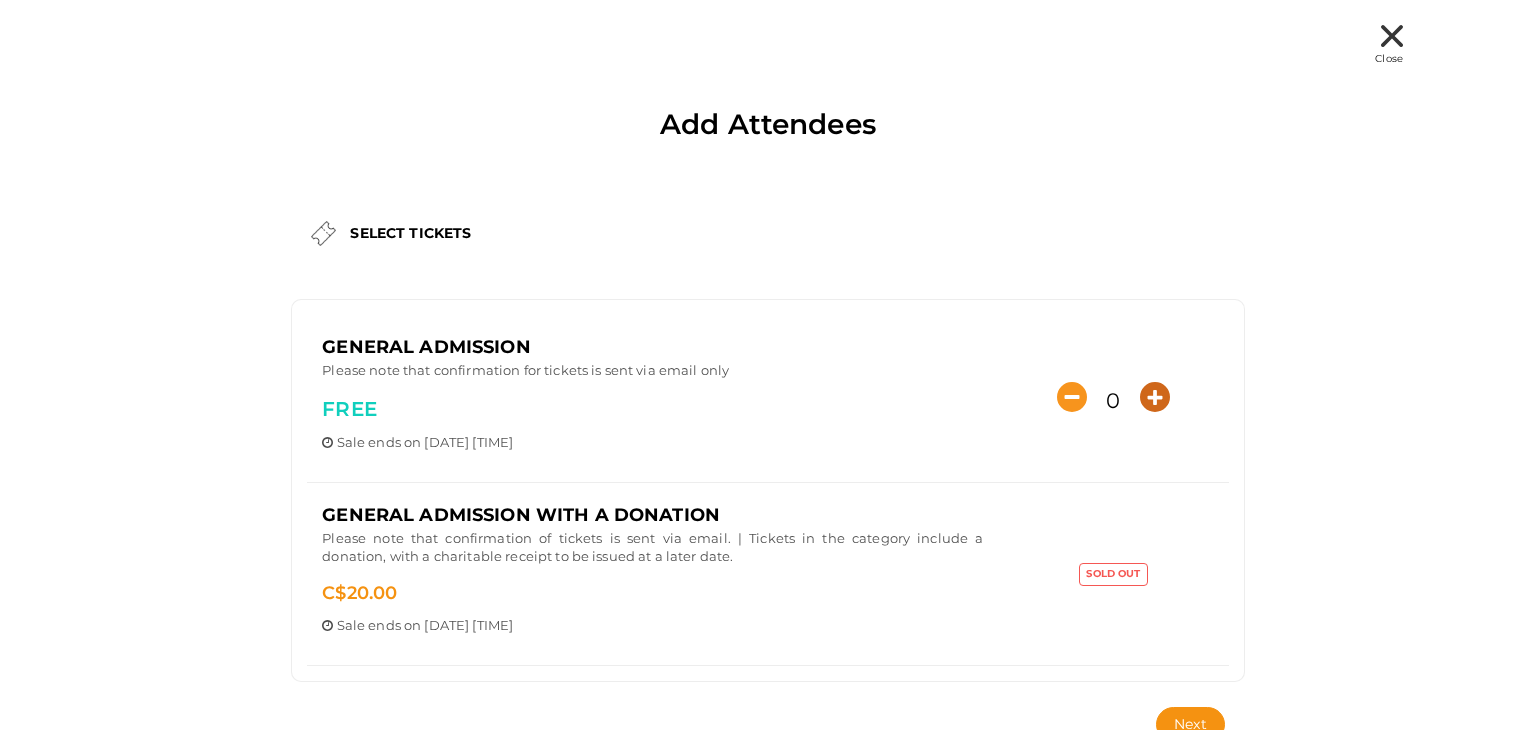 click at bounding box center (1155, 397) 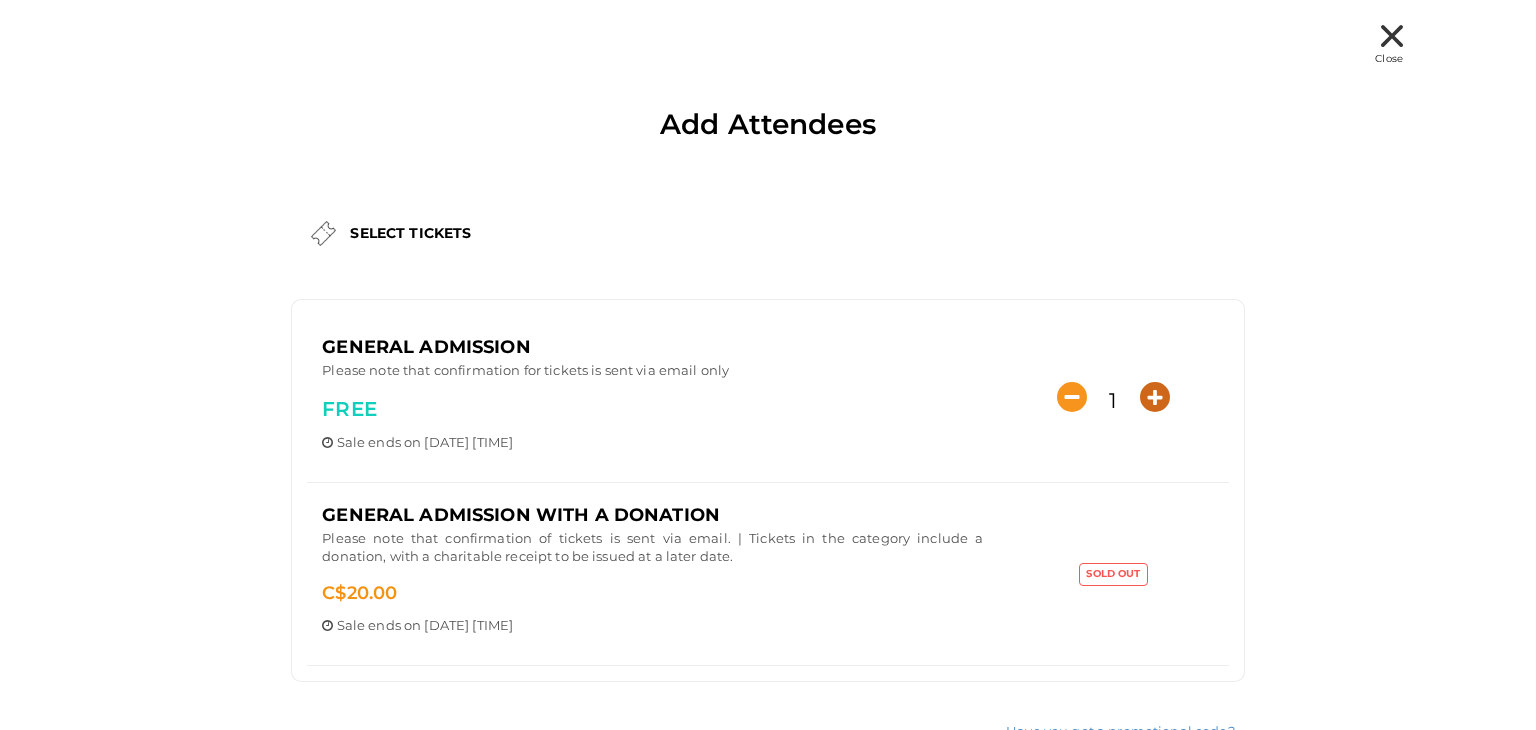 click at bounding box center [1155, 397] 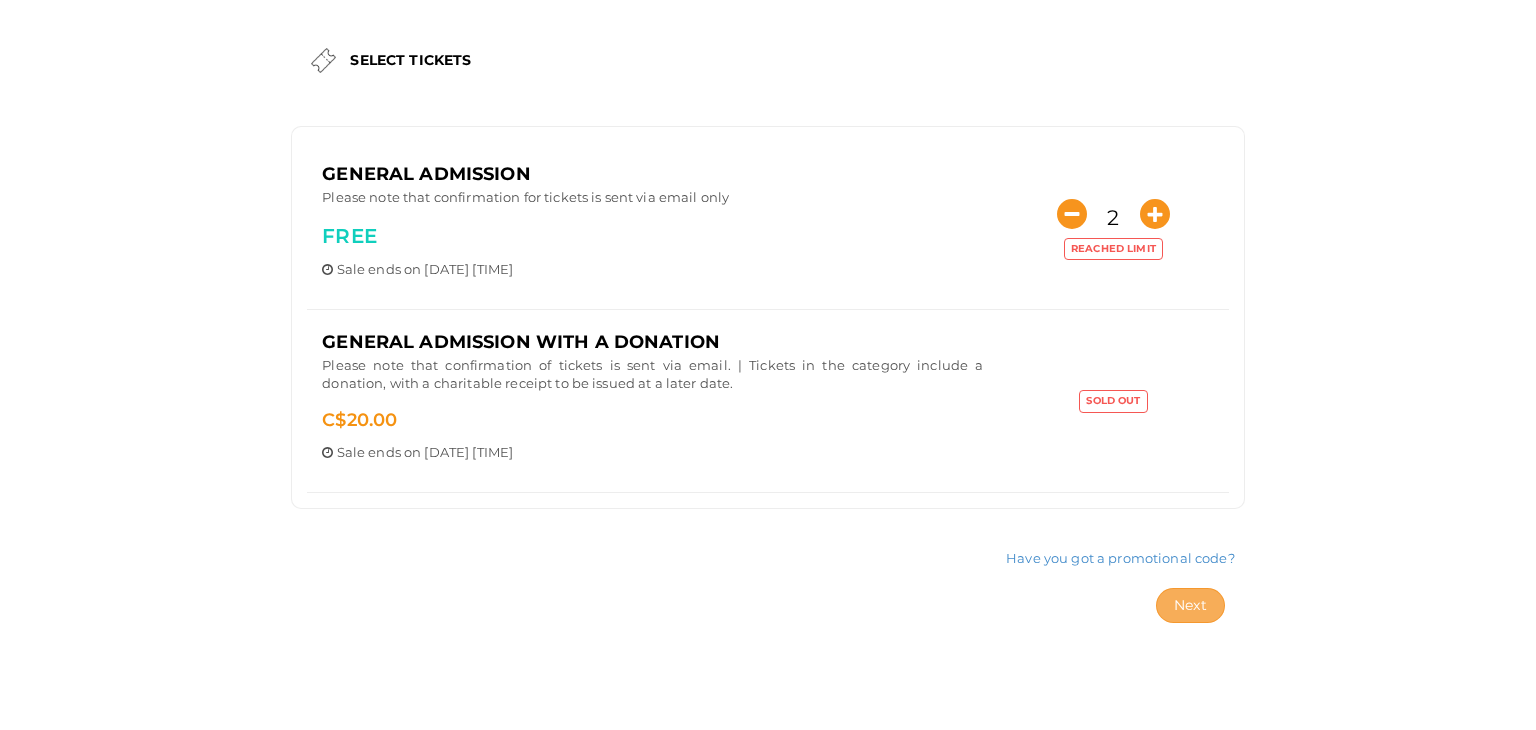 click on "Next" at bounding box center [1190, 605] 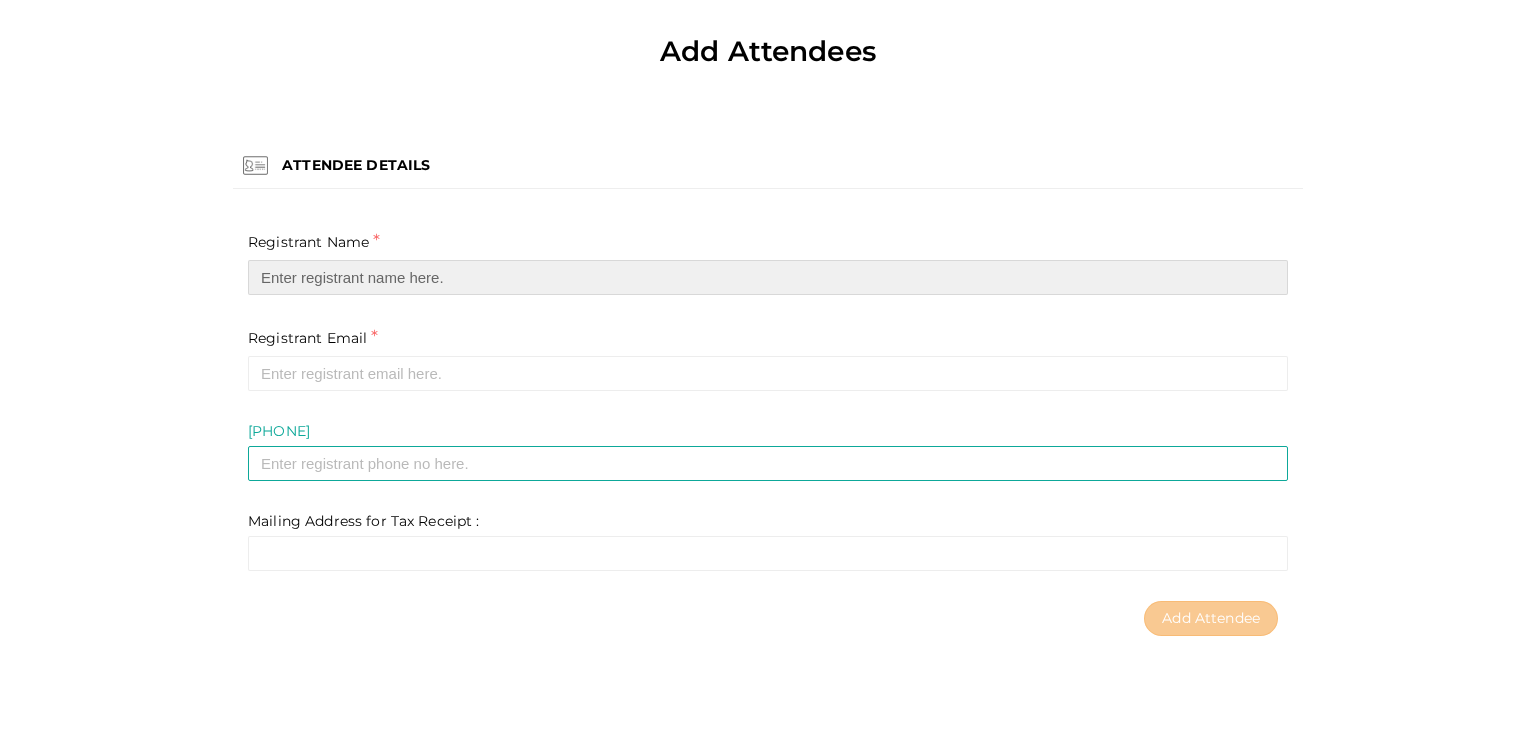 click at bounding box center (768, 277) 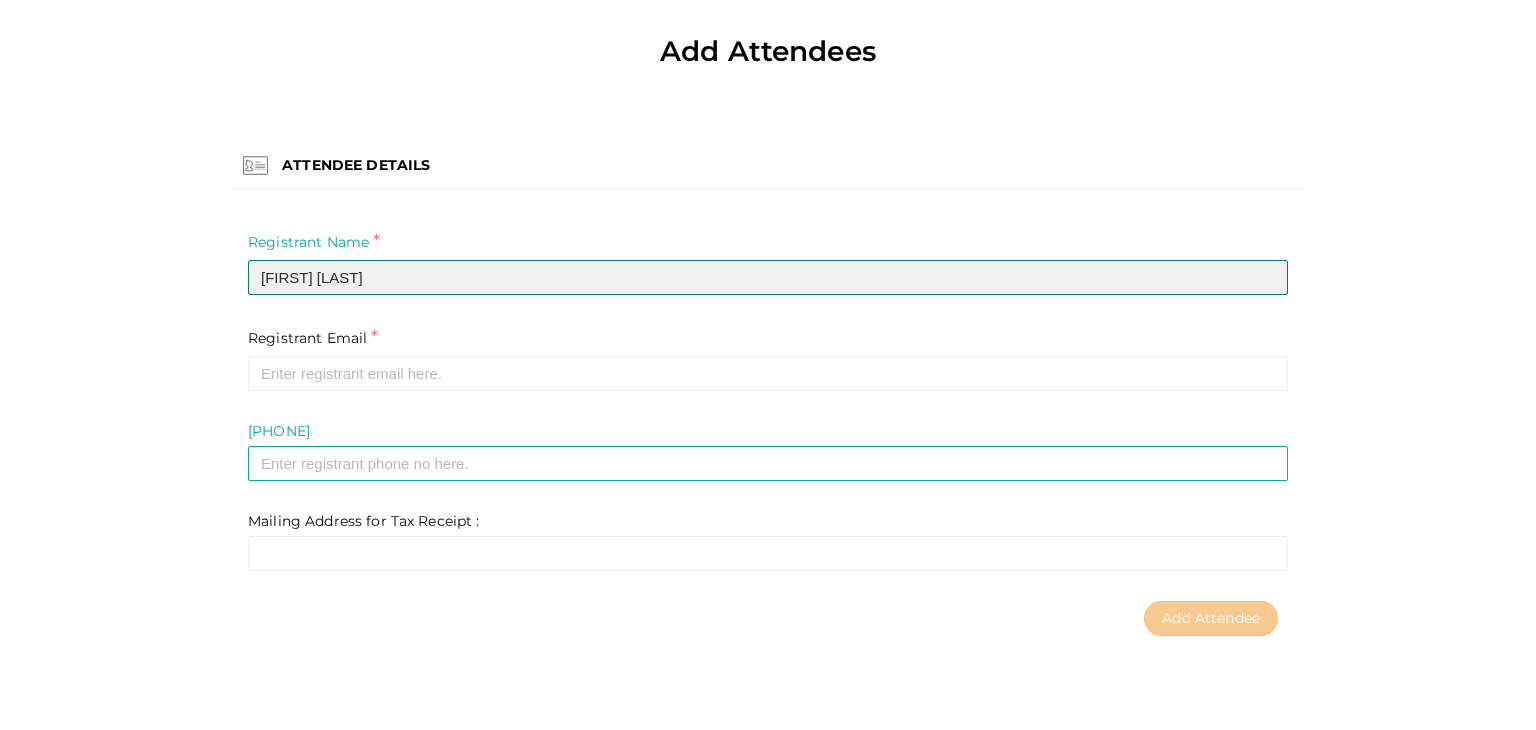 type on "Heidi Rust" 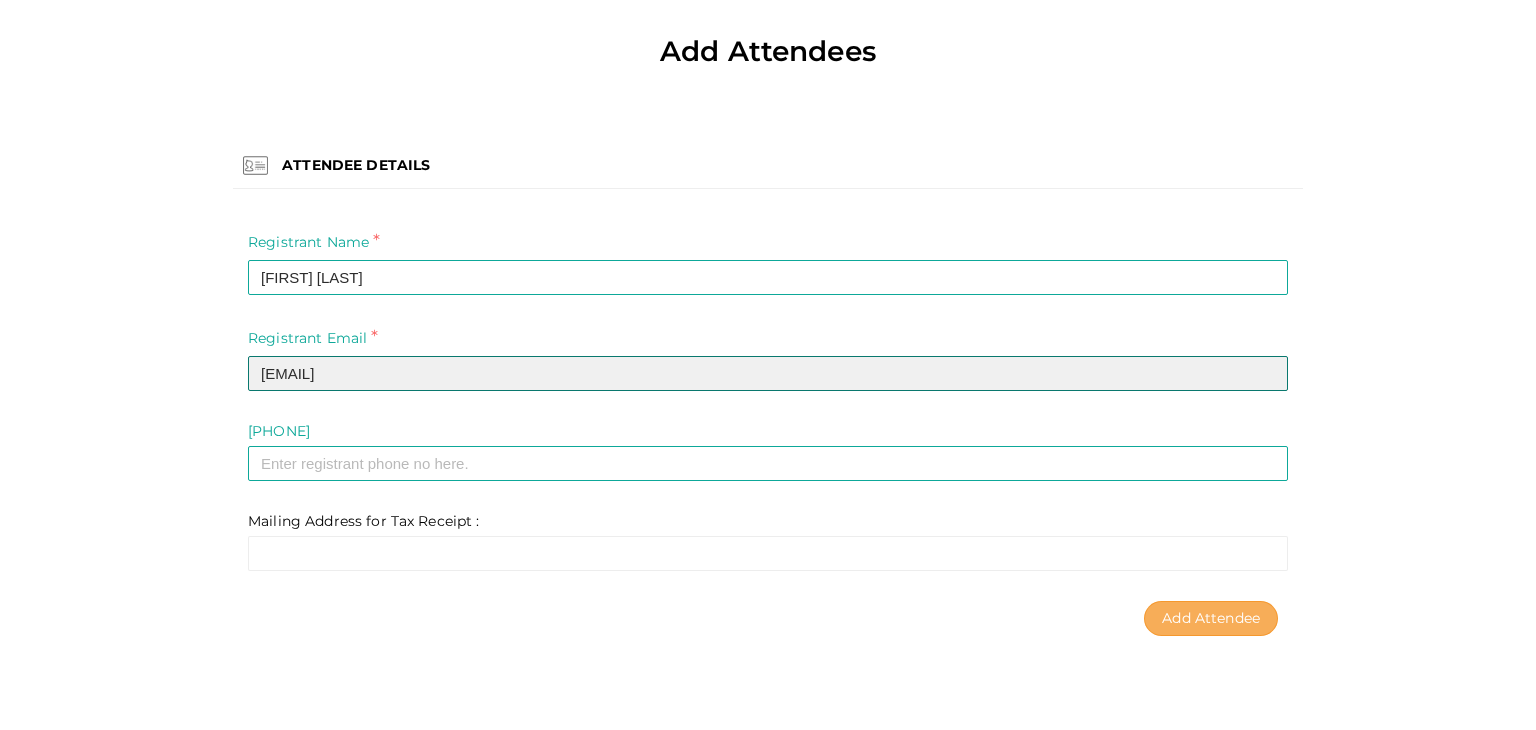 type on "hrust@telus.net" 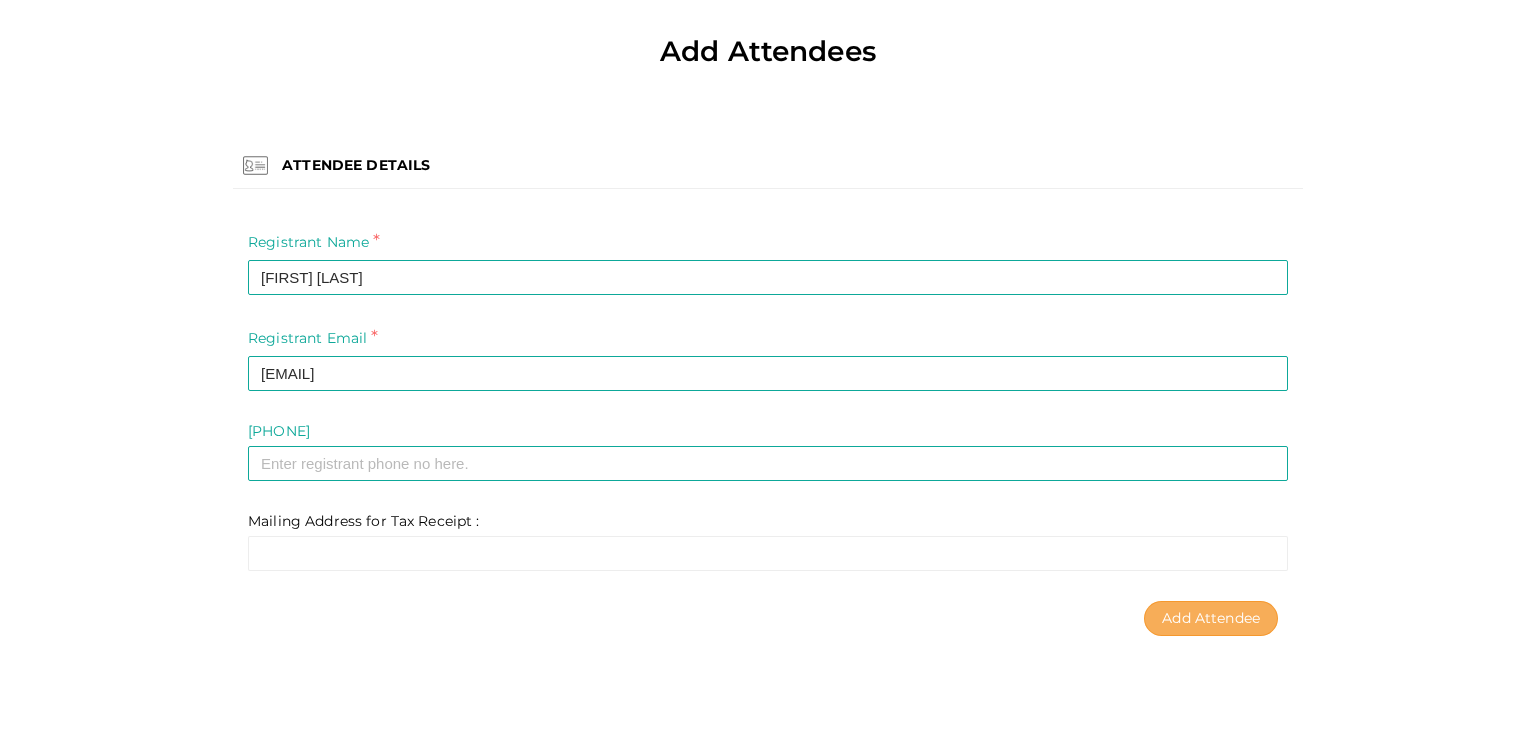 click on "Add
Attendee" at bounding box center [1211, 618] 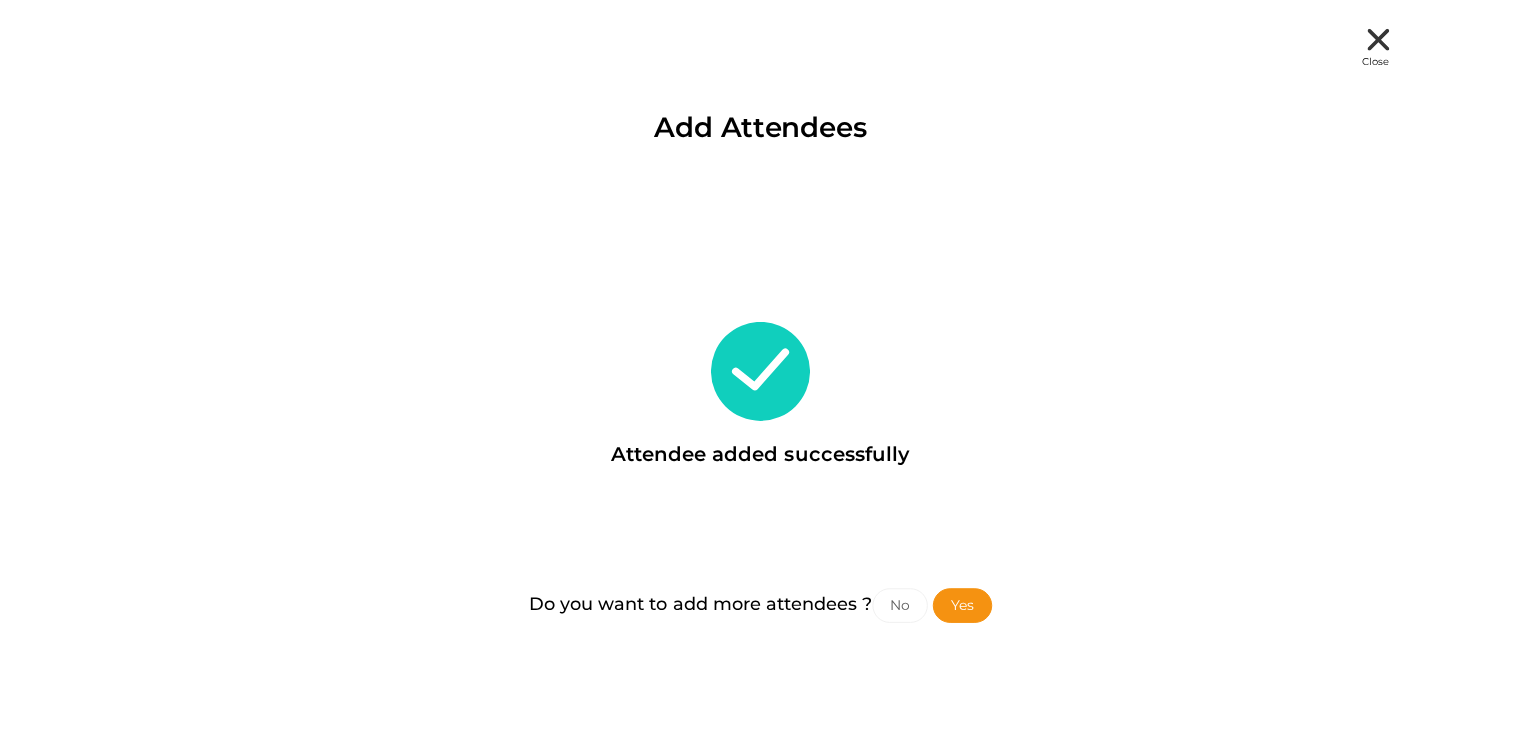 scroll, scrollTop: 0, scrollLeft: 0, axis: both 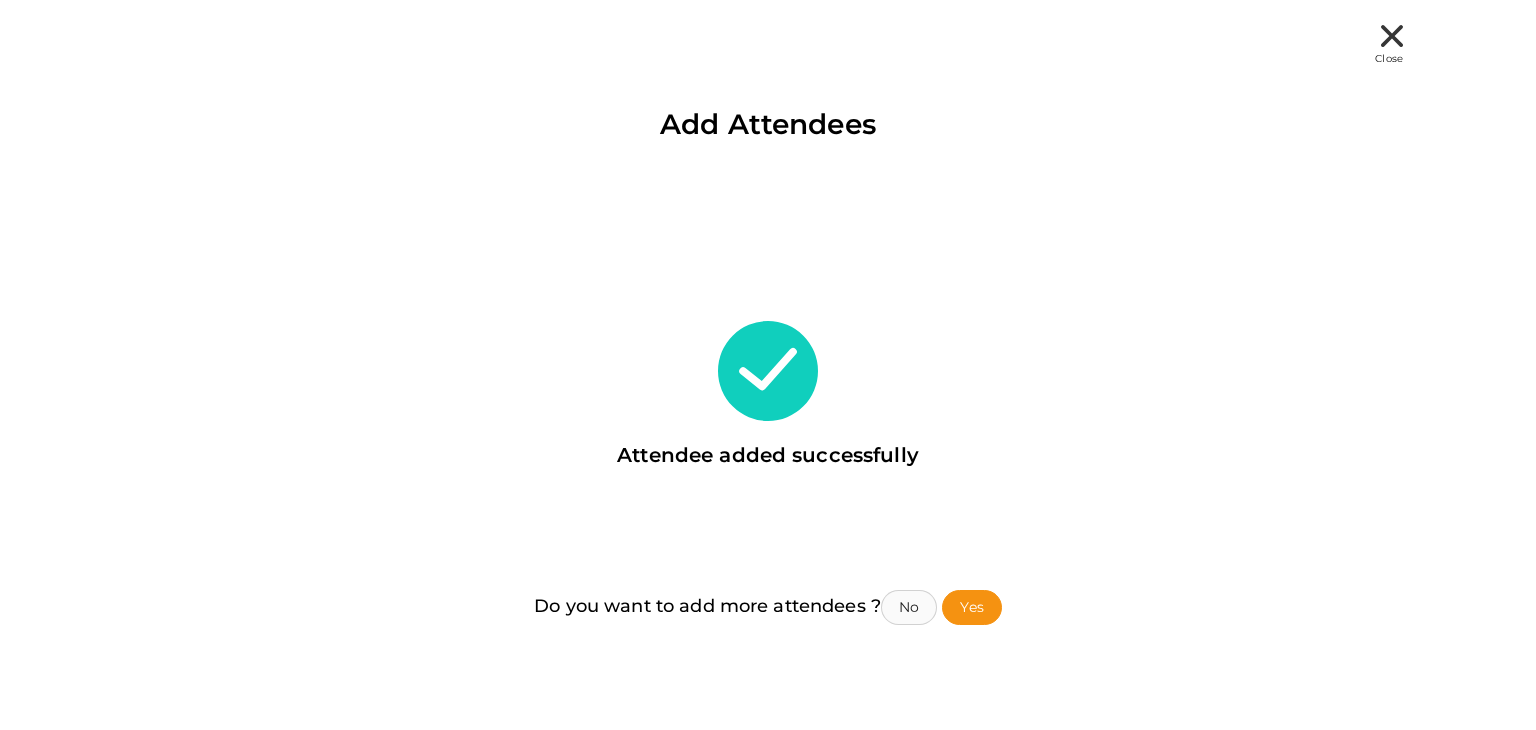 click on "No" at bounding box center [909, 607] 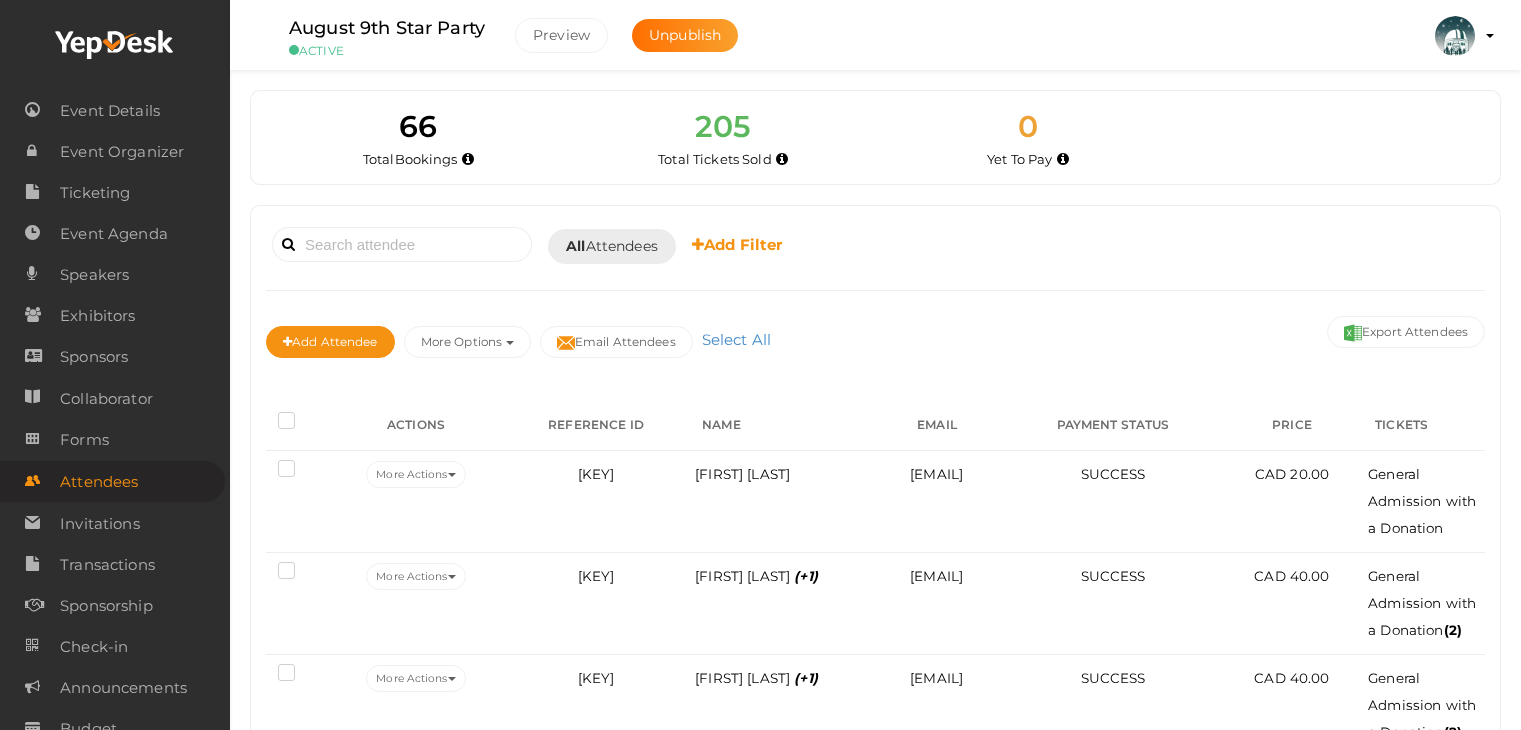 scroll, scrollTop: 0, scrollLeft: 0, axis: both 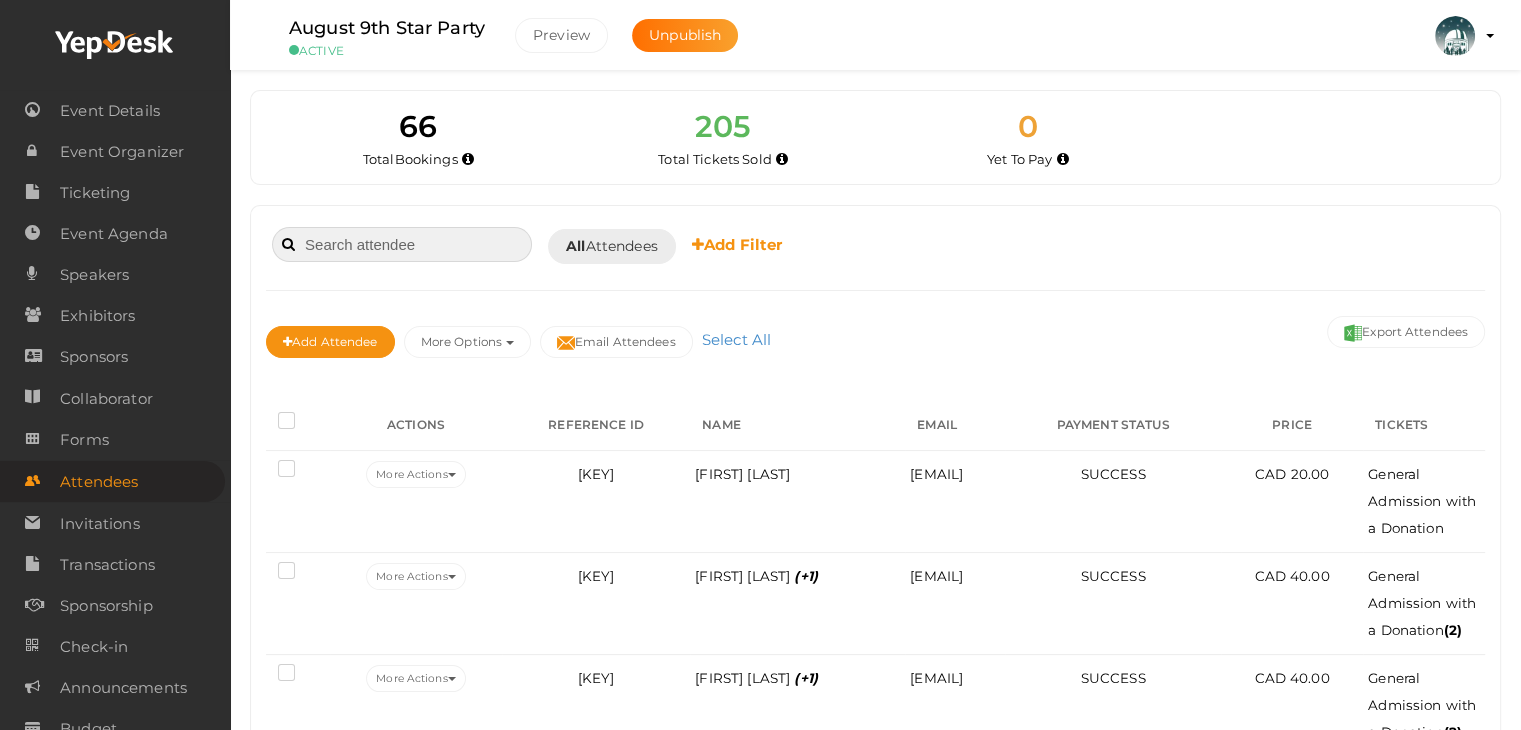 click at bounding box center [402, 244] 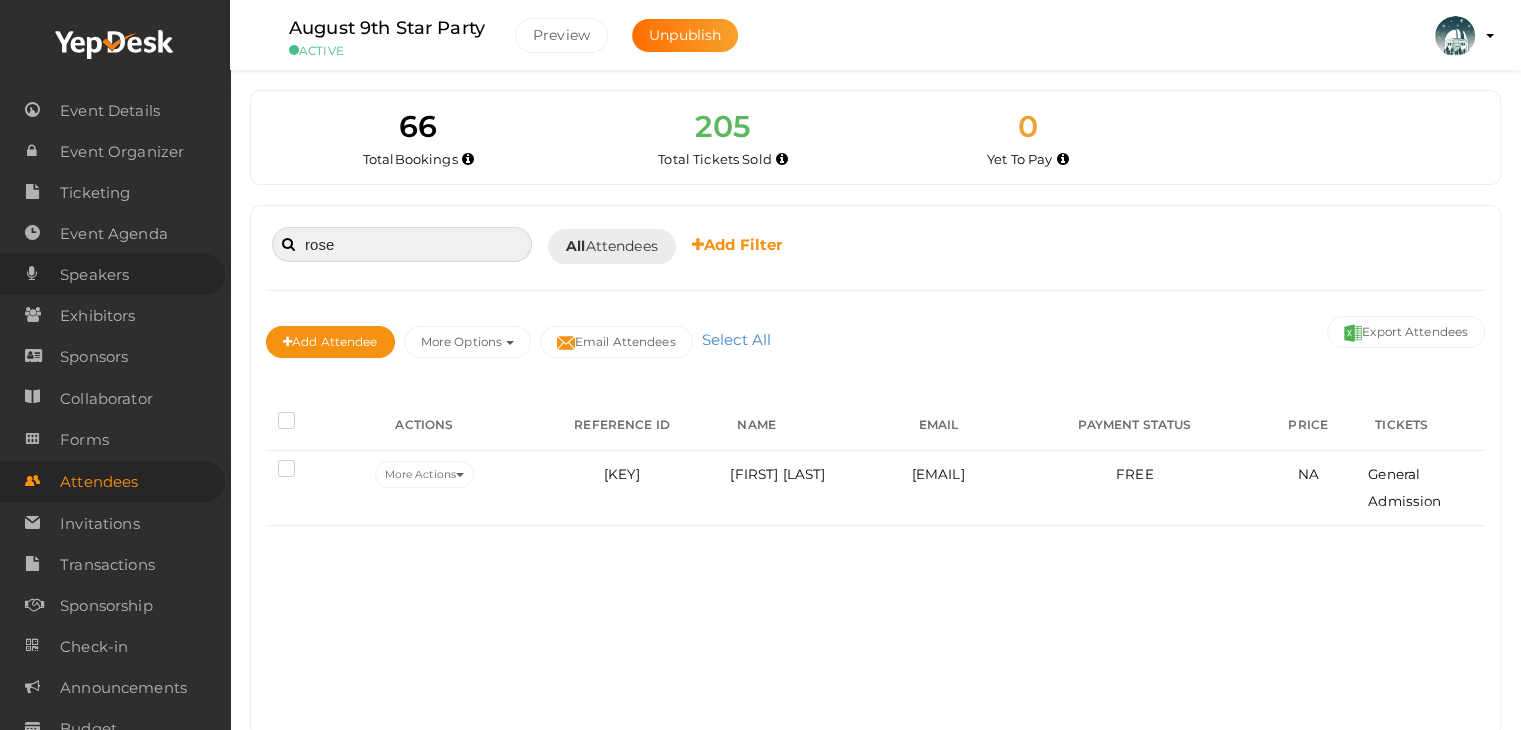drag, startPoint x: 350, startPoint y: 243, endPoint x: 0, endPoint y: 238, distance: 350.0357 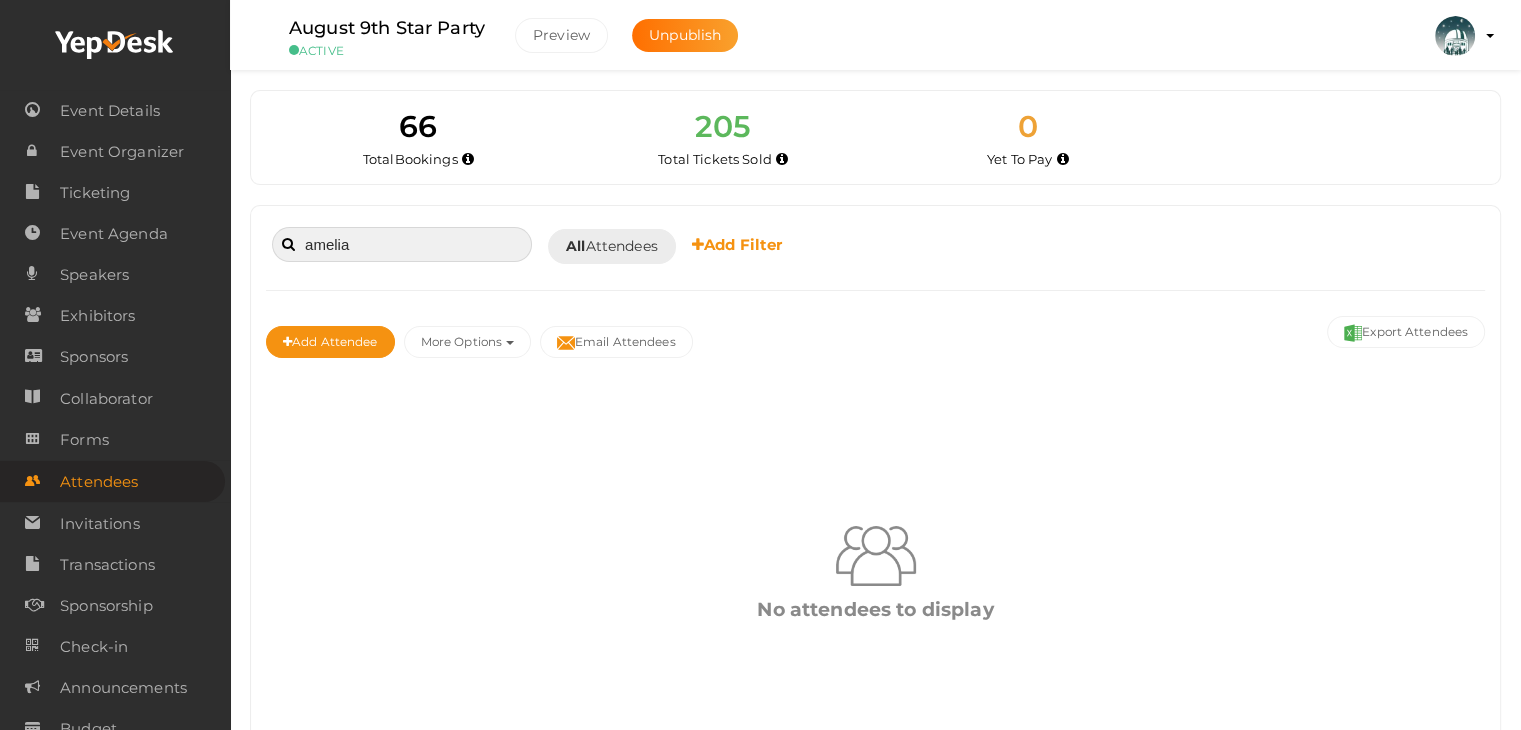 type on "amelia" 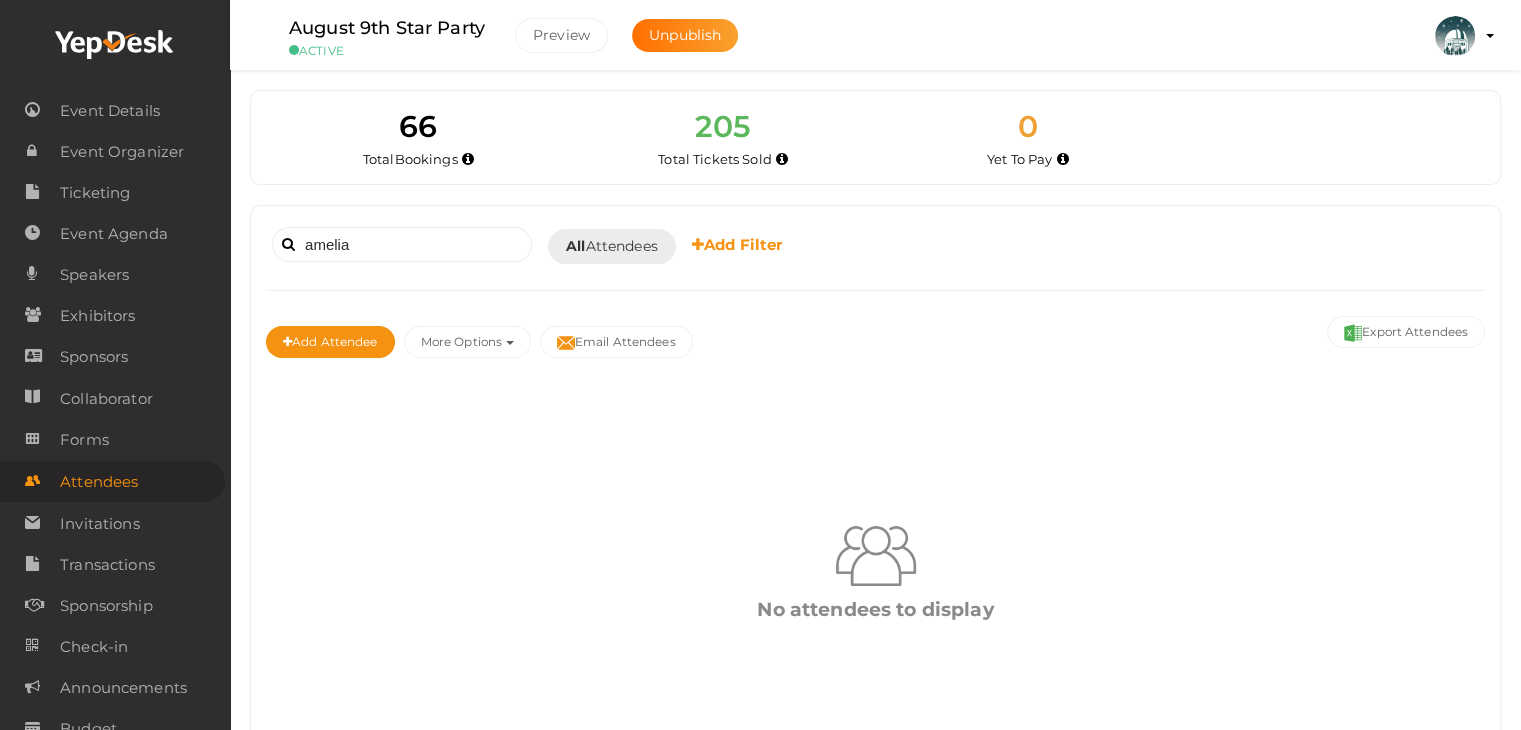 click on "August 9th Star Party
ACTIVE
Preview
Unpublish
Preview
Friends of the Dominion Astrophysical Observatory
[EMAIL]
Organization Profile
My Events
Admin
Switch
Profile
Create
New Profile
Manage
Profile
Logout" at bounding box center (875, 25) 